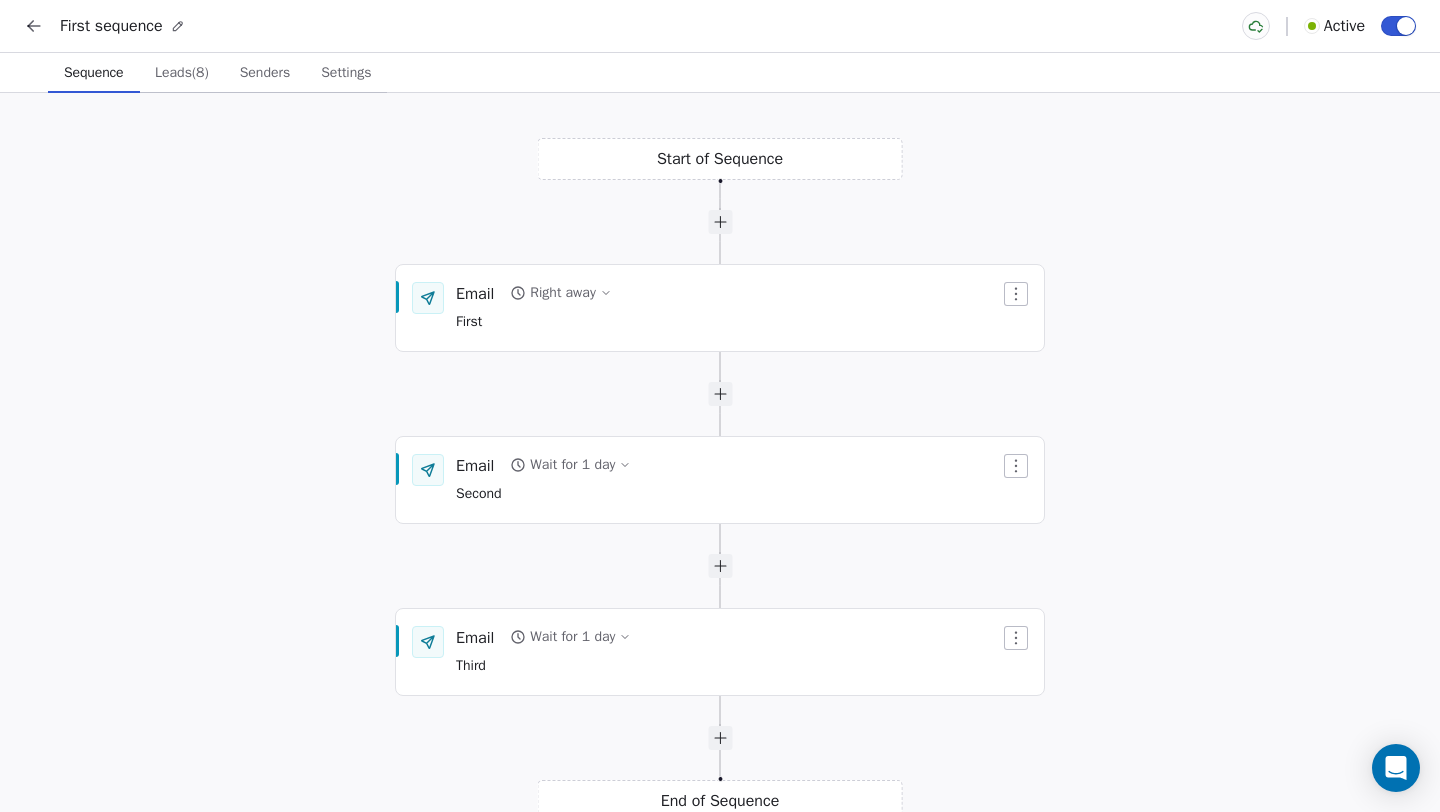 scroll, scrollTop: 0, scrollLeft: 0, axis: both 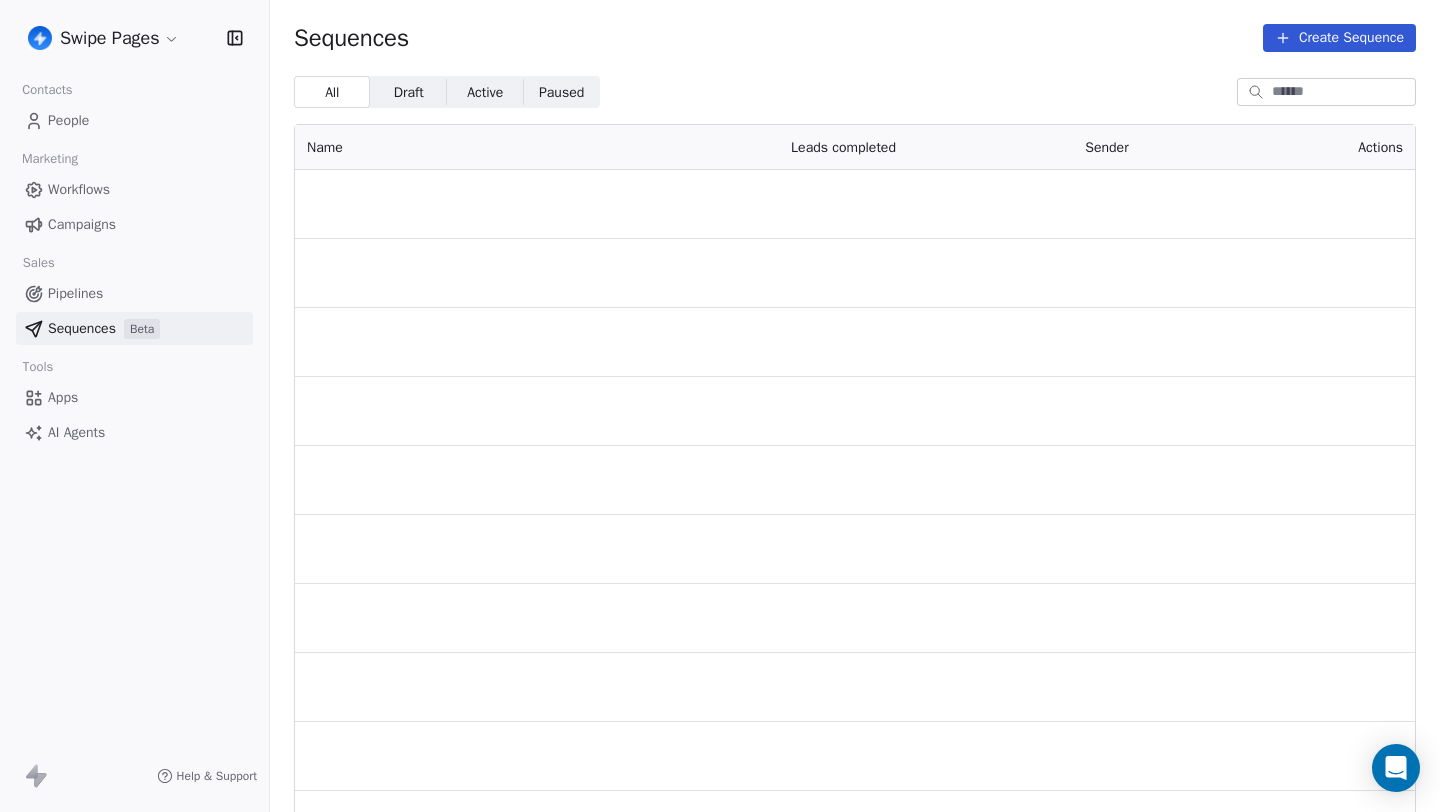 click on "Swipe Pages Contacts People Marketing Workflows Campaigns Sales Pipelines Sequences Beta Tools Apps AI Agents Help & Support Sequences  Create Sequence All All Draft Draft Active Active Paused Paused Name Leads completed Sender Actions" at bounding box center [720, 406] 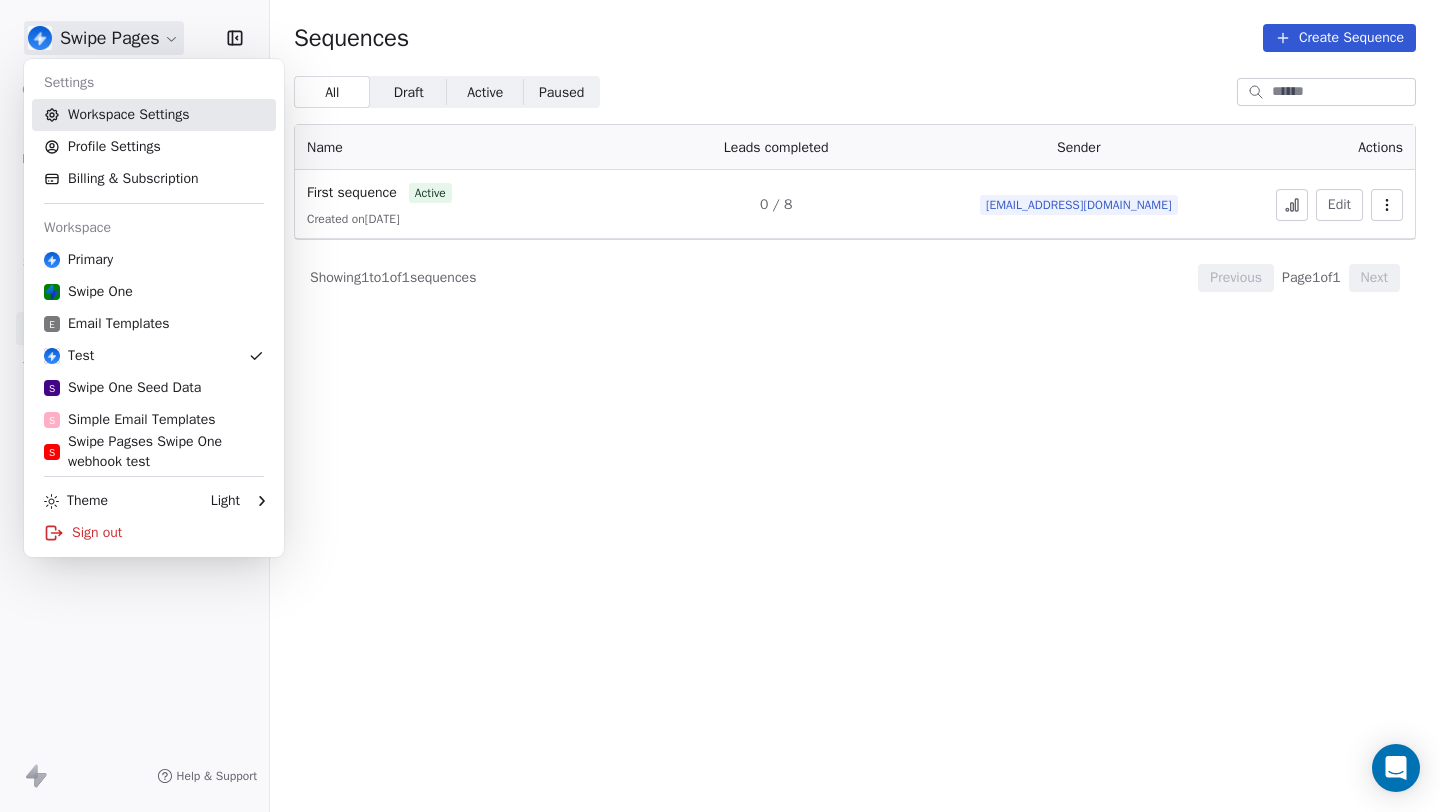 click on "Workspace Settings" at bounding box center (154, 115) 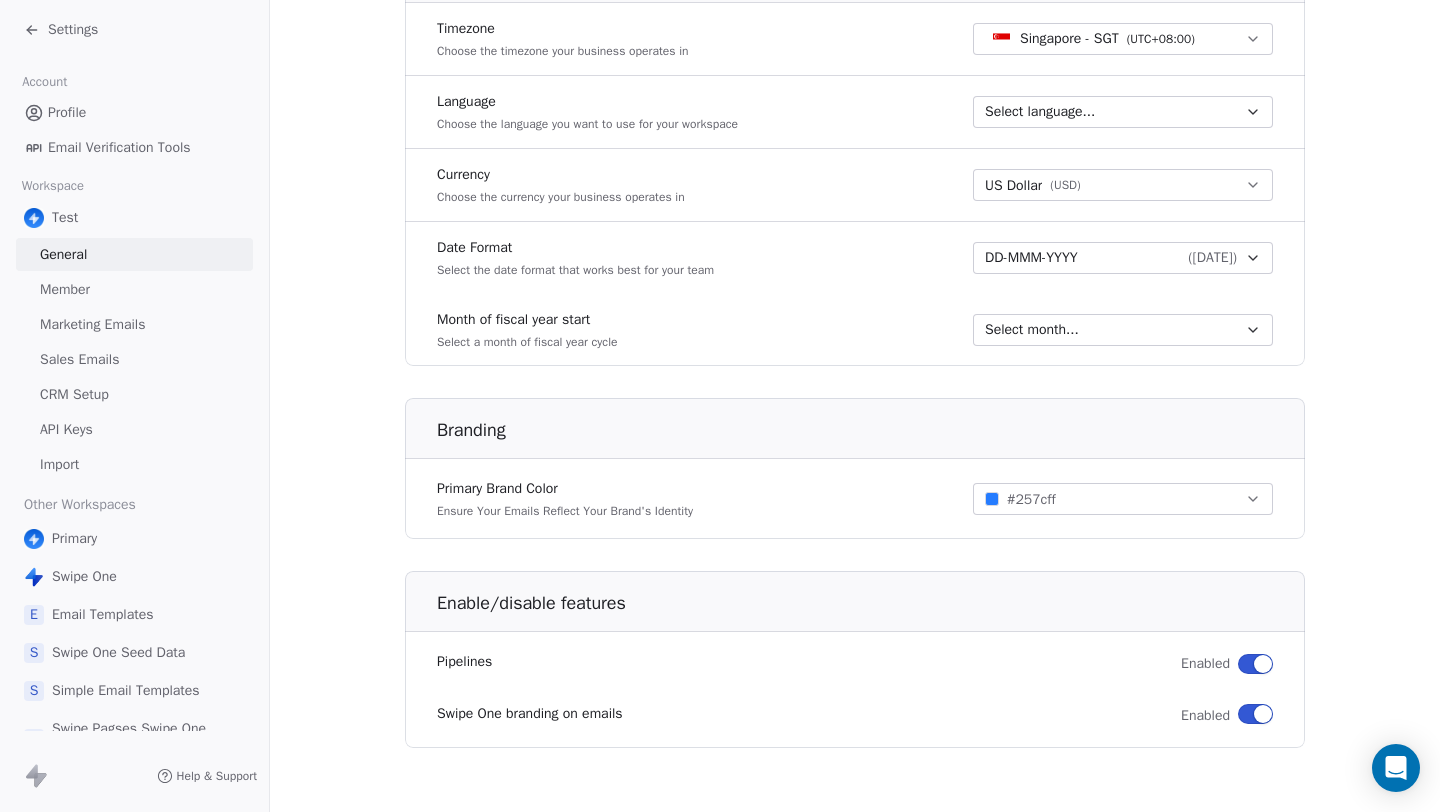 scroll, scrollTop: 0, scrollLeft: 0, axis: both 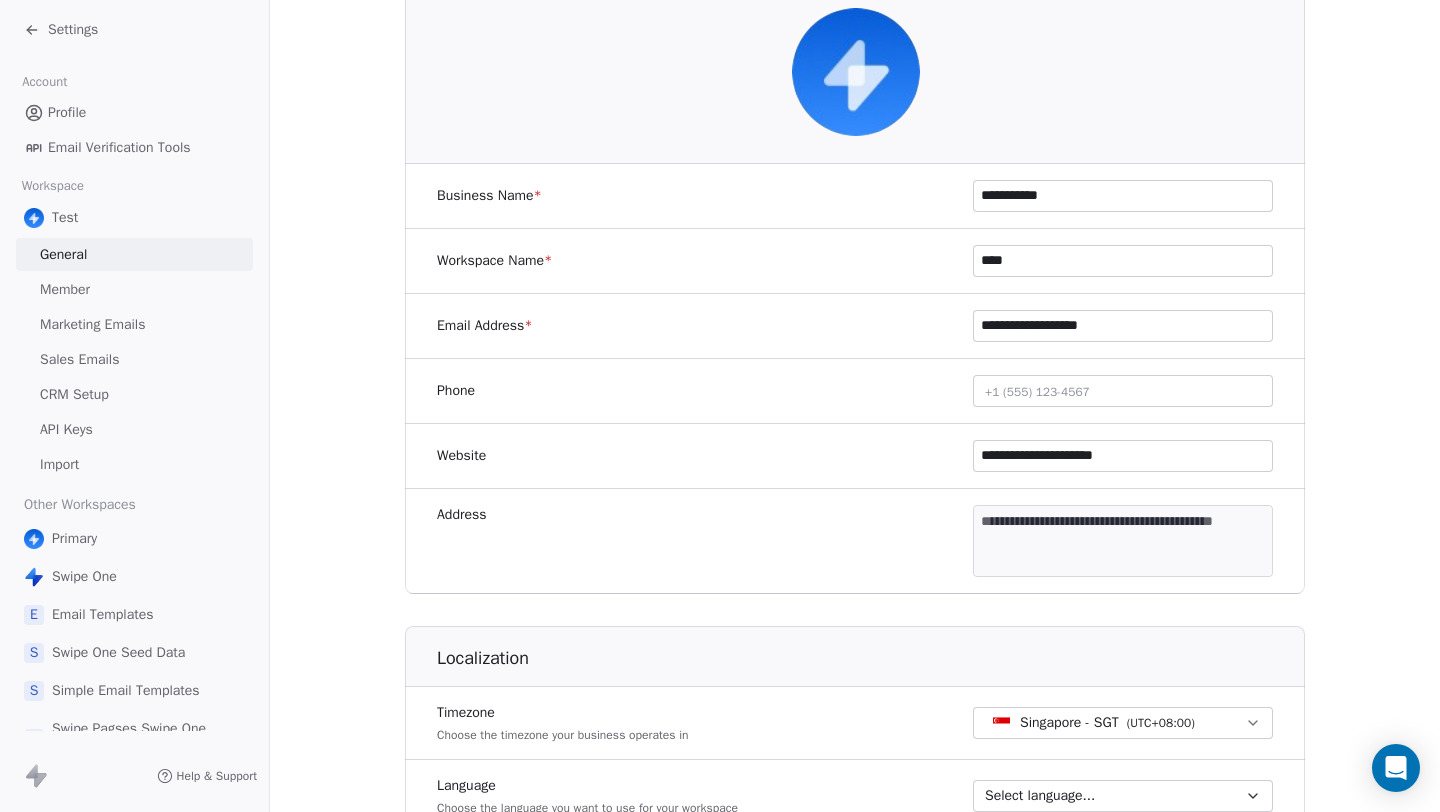 click on "Singapore - SGT" at bounding box center [1069, 723] 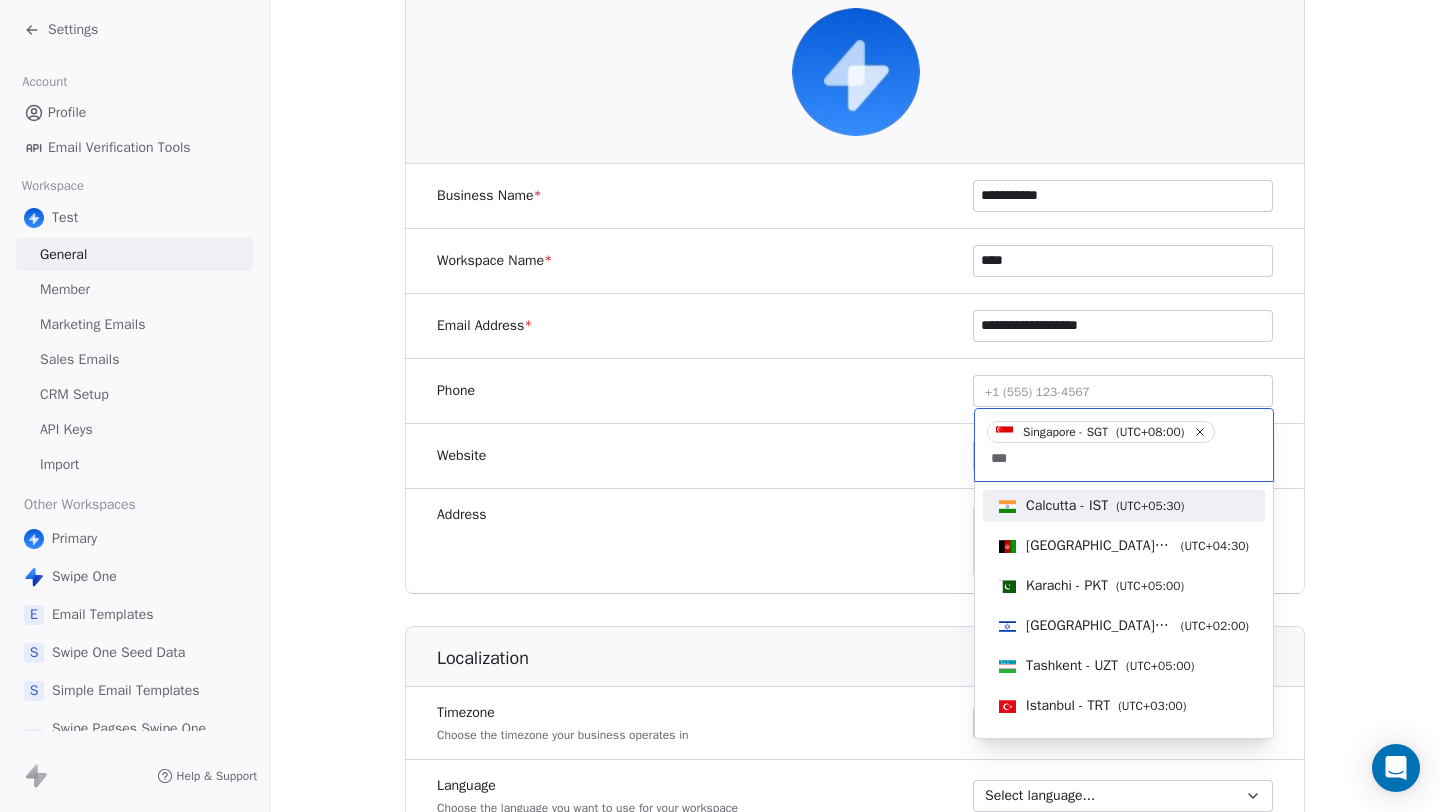 type on "***" 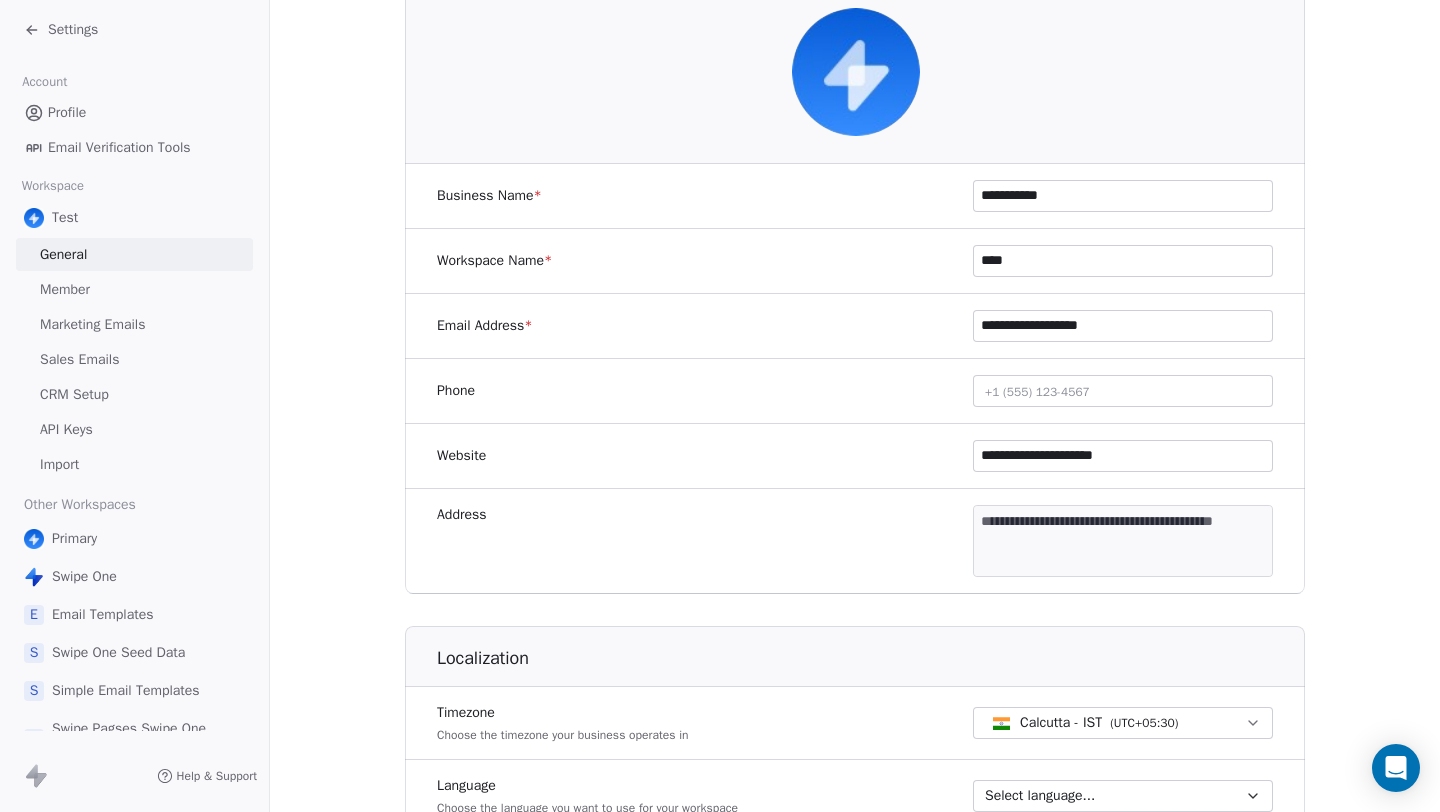 type 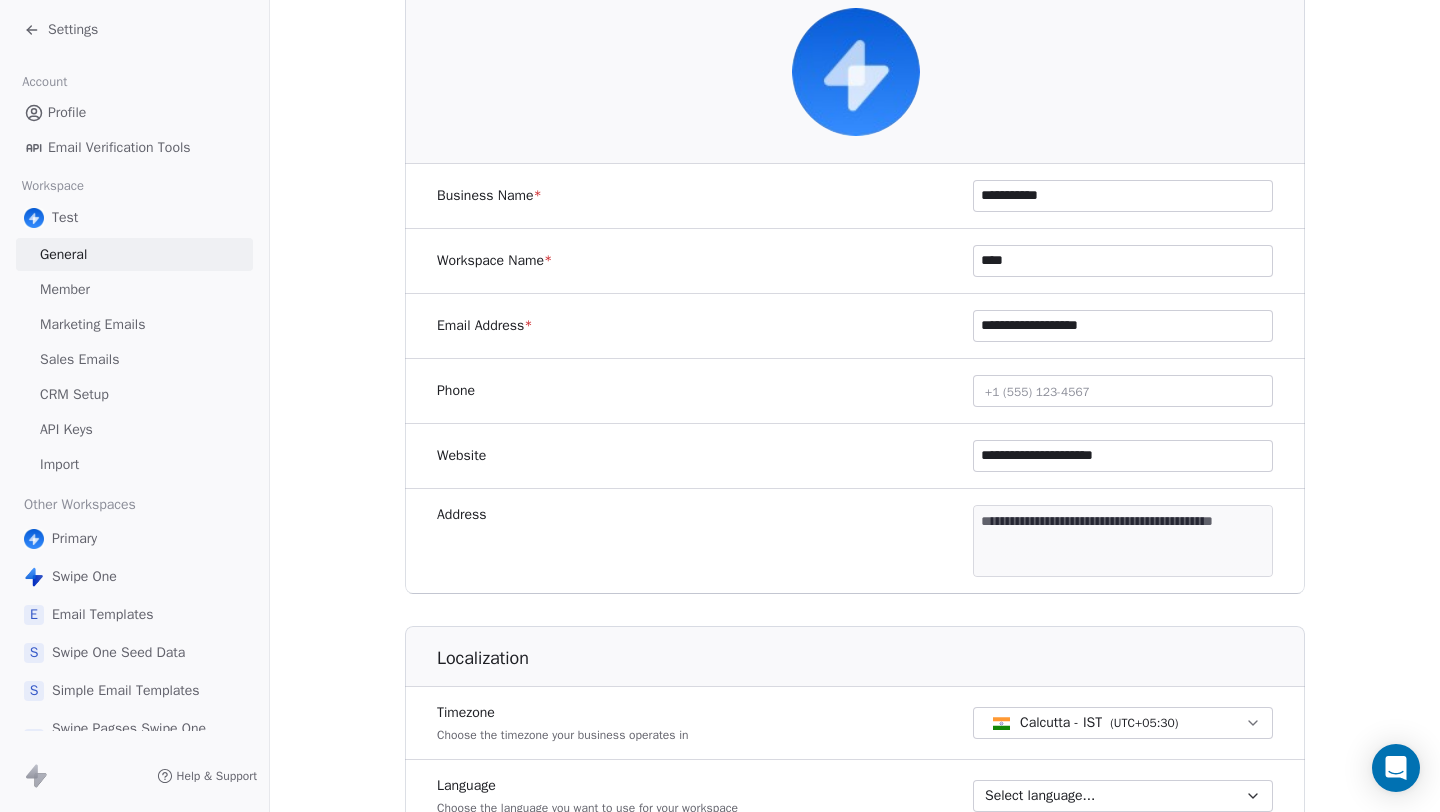 click on "Calcutta - IST ( UTC+05:30 )" at bounding box center [1123, 723] 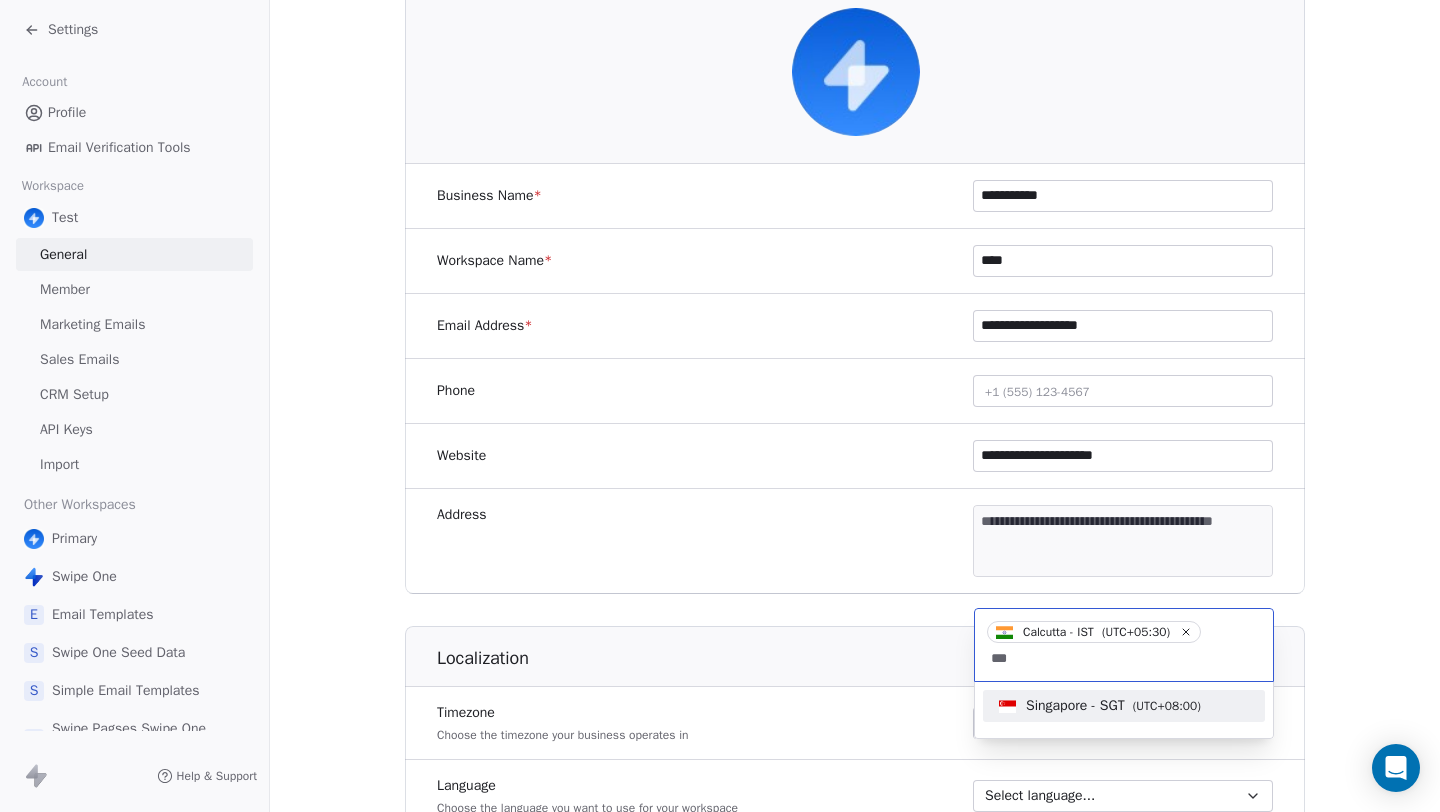 type on "***" 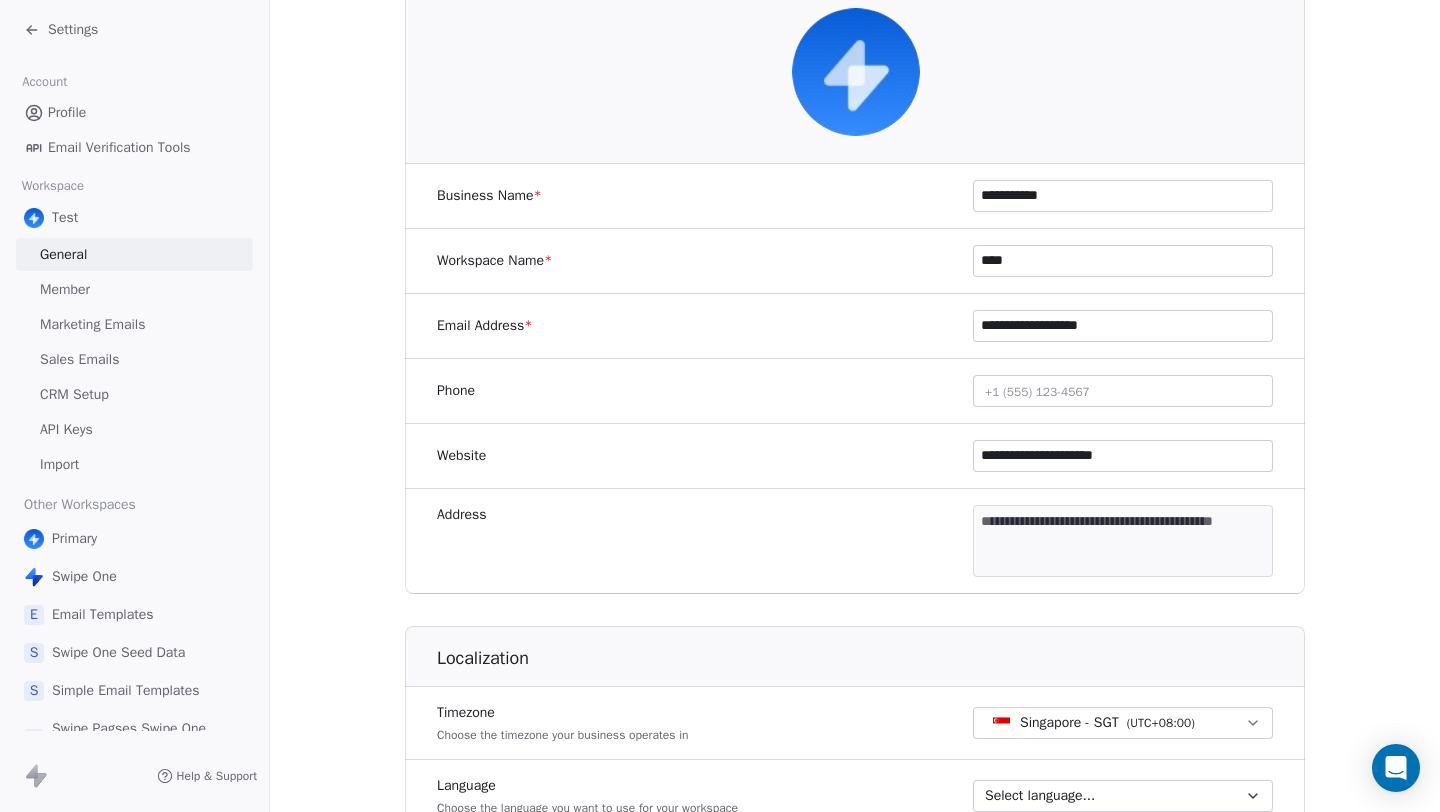click on "Settings" at bounding box center (73, 30) 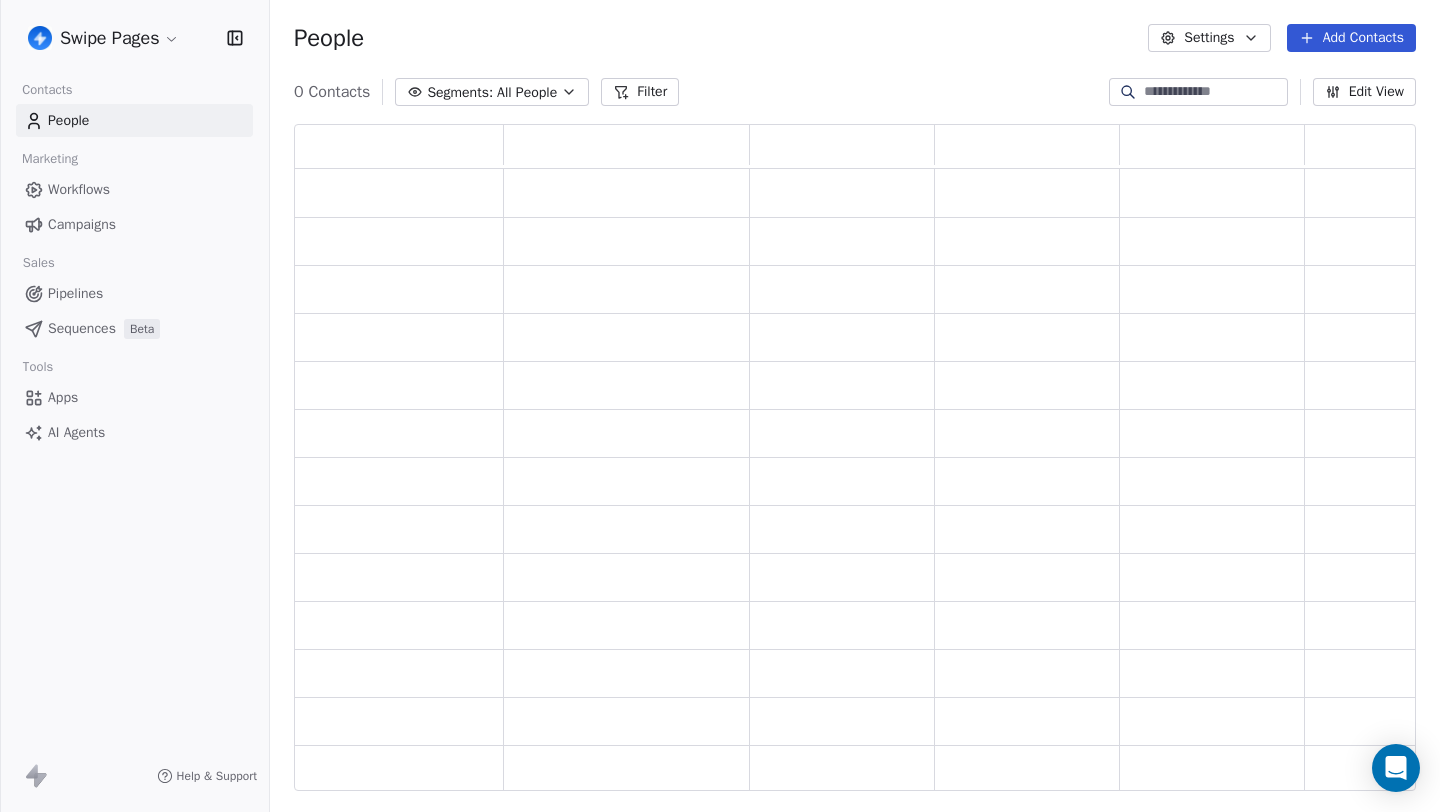scroll, scrollTop: 1, scrollLeft: 1, axis: both 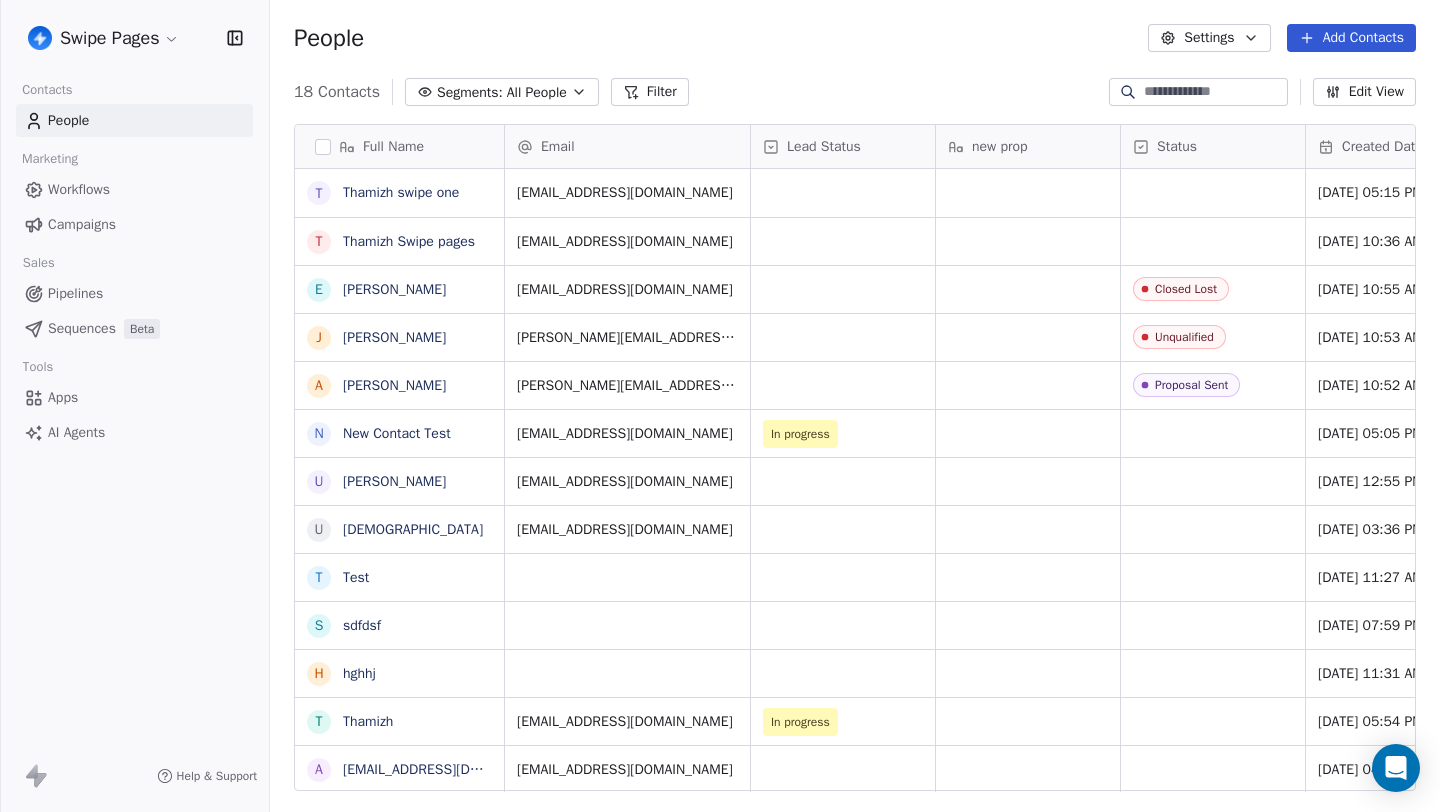 click on "Beta" at bounding box center [142, 329] 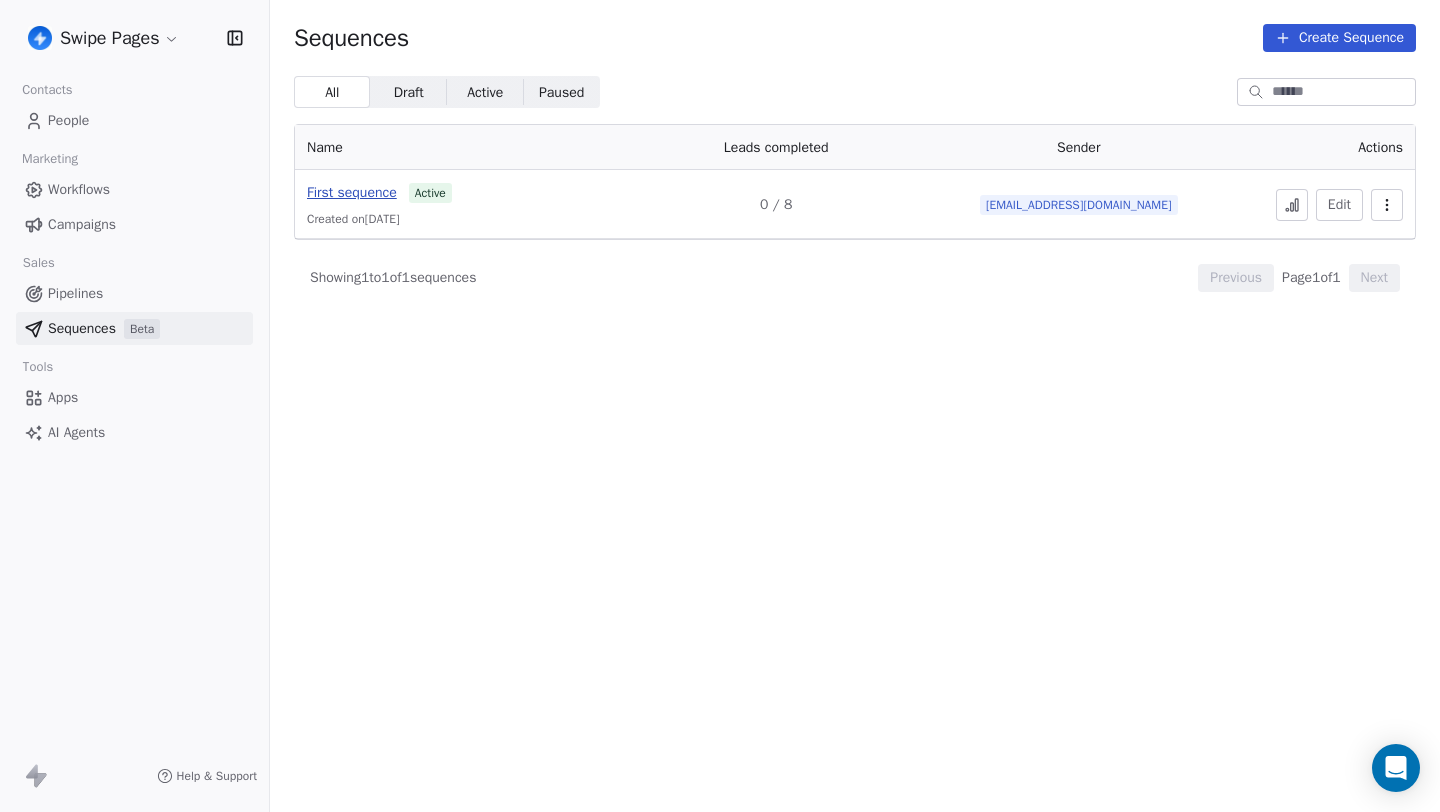 click on "First sequence" at bounding box center (352, 192) 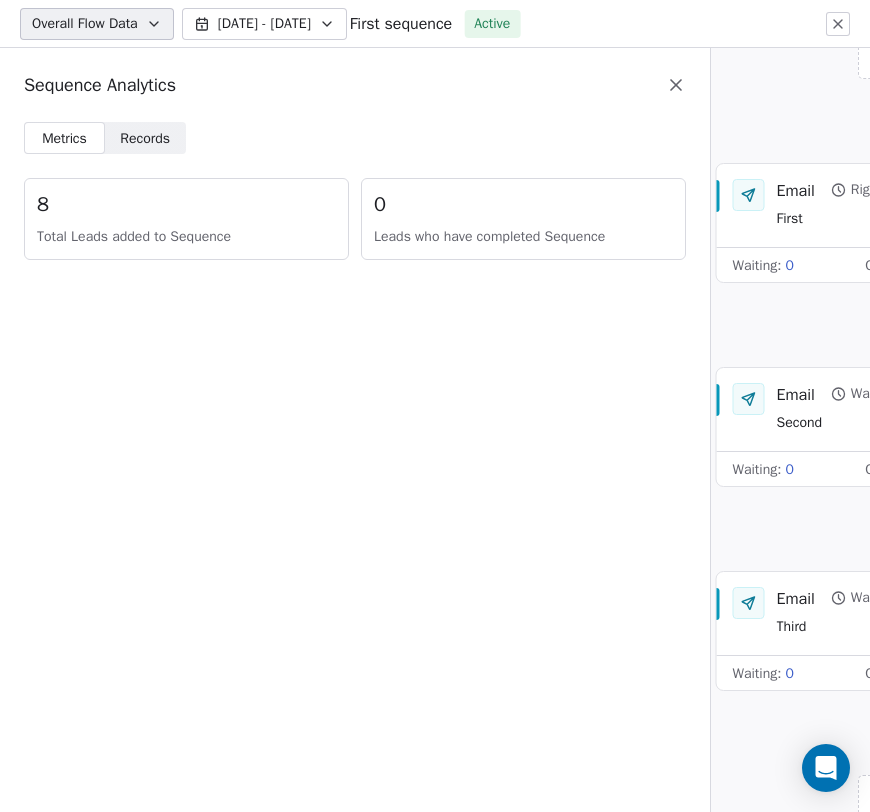 scroll, scrollTop: 0, scrollLeft: 0, axis: both 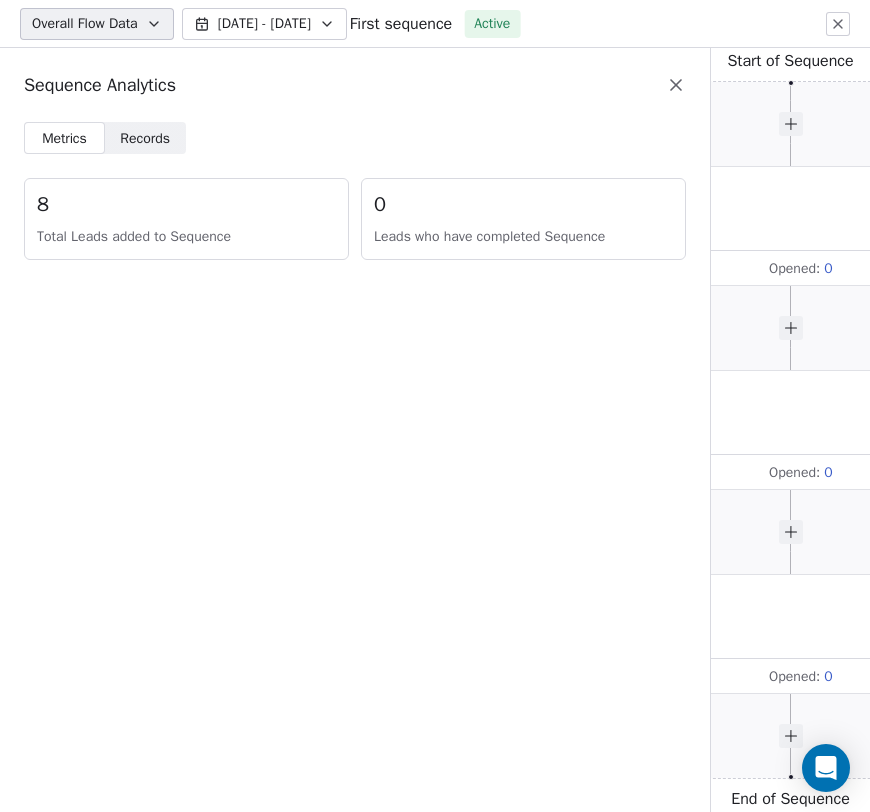 click on "Jun 26 - Jul 03" at bounding box center [264, 24] 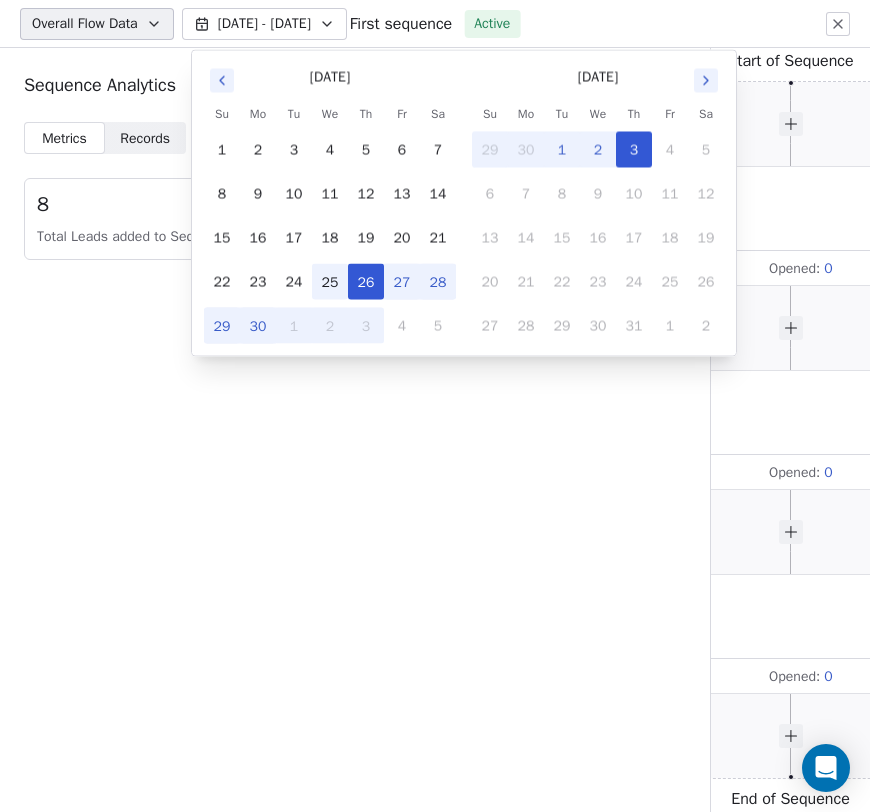 click on "25" at bounding box center (330, 282) 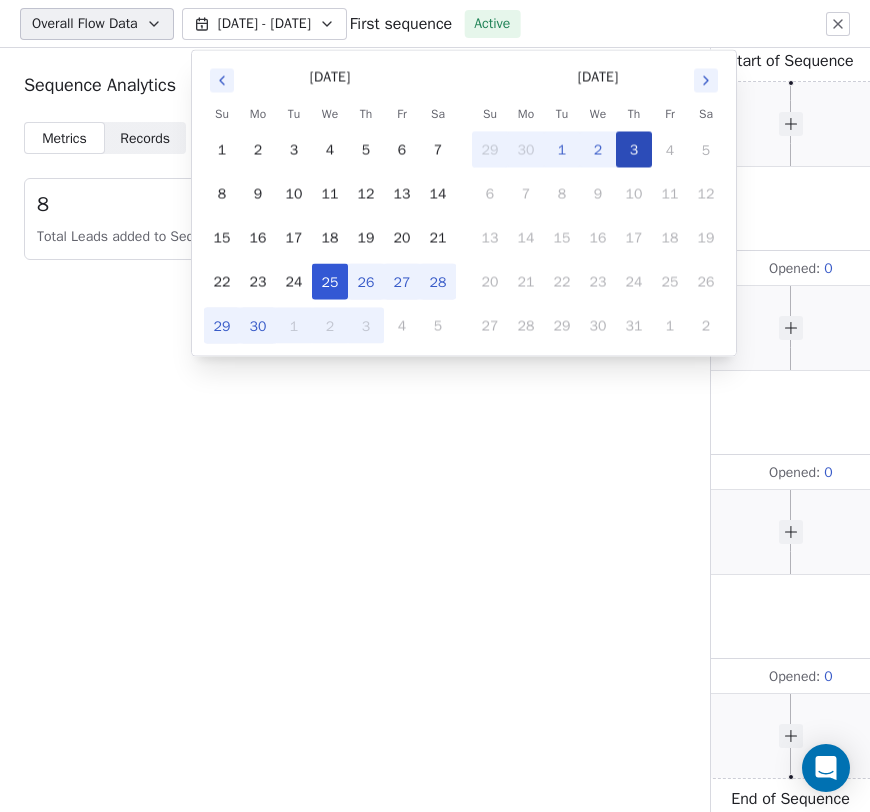 click on "3" at bounding box center [634, 150] 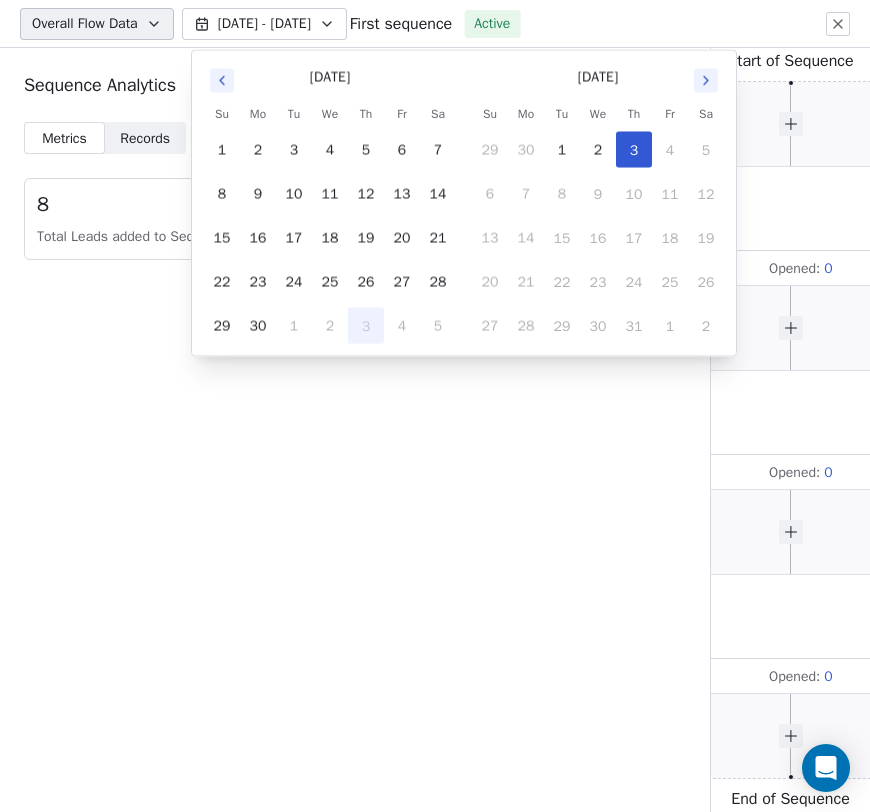 click on "Metrics Metrics Records Records 8 Total Leads added to Sequence 0 Leads who have completed Sequence" at bounding box center (355, 467) 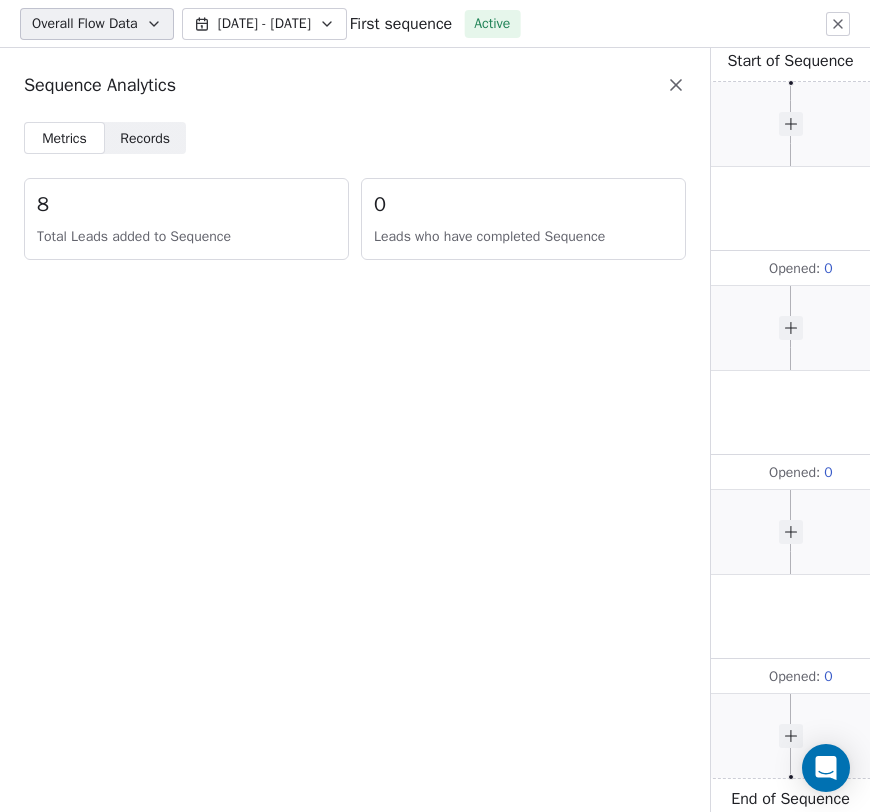 click on "Jun 25 - Jul 03" at bounding box center (264, 24) 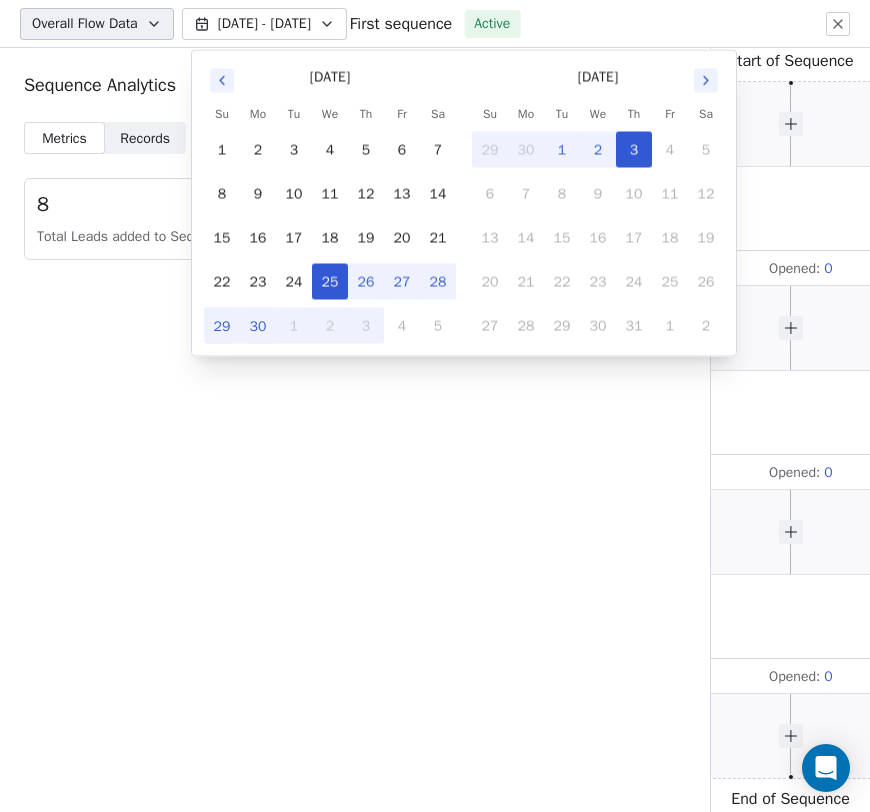 click on "Metrics Metrics Records Records 8 Total Leads added to Sequence 0 Leads who have completed Sequence" at bounding box center [355, 467] 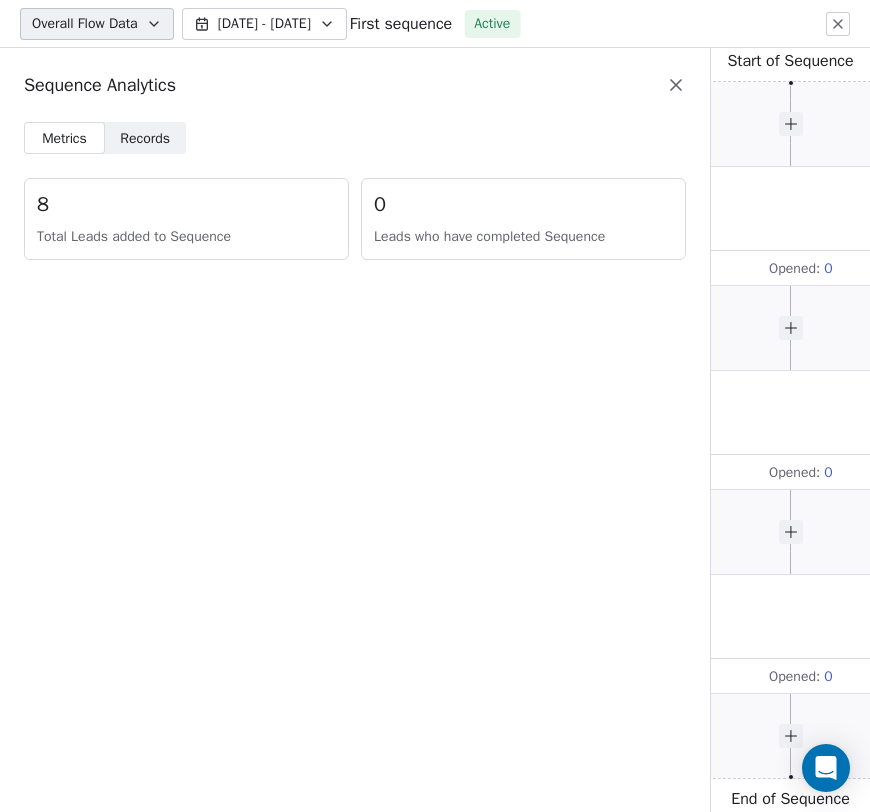 click 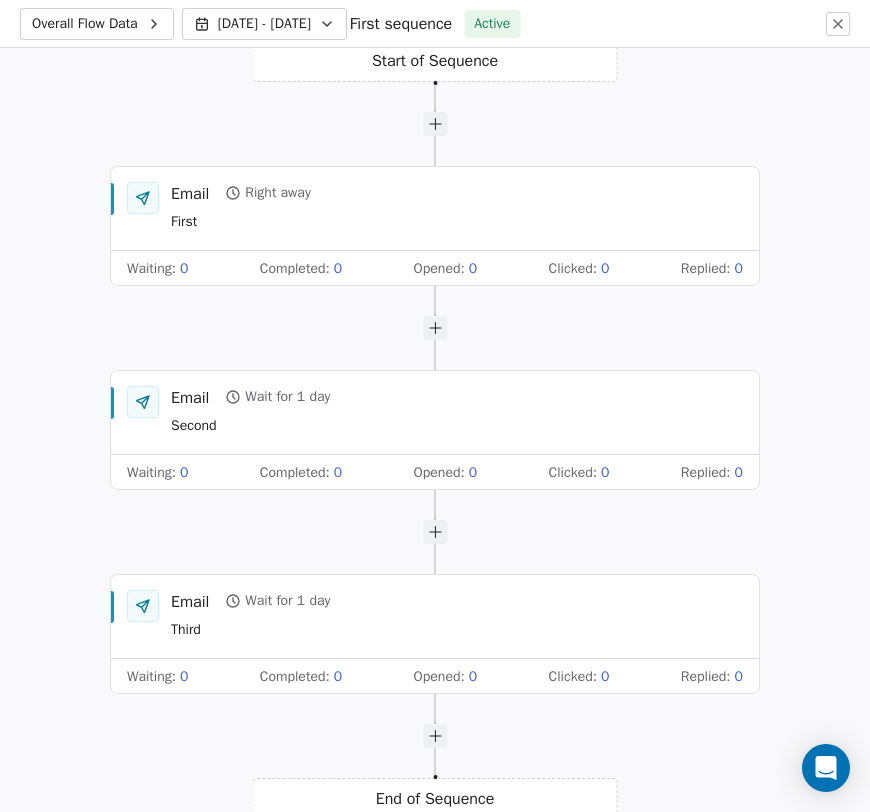 click 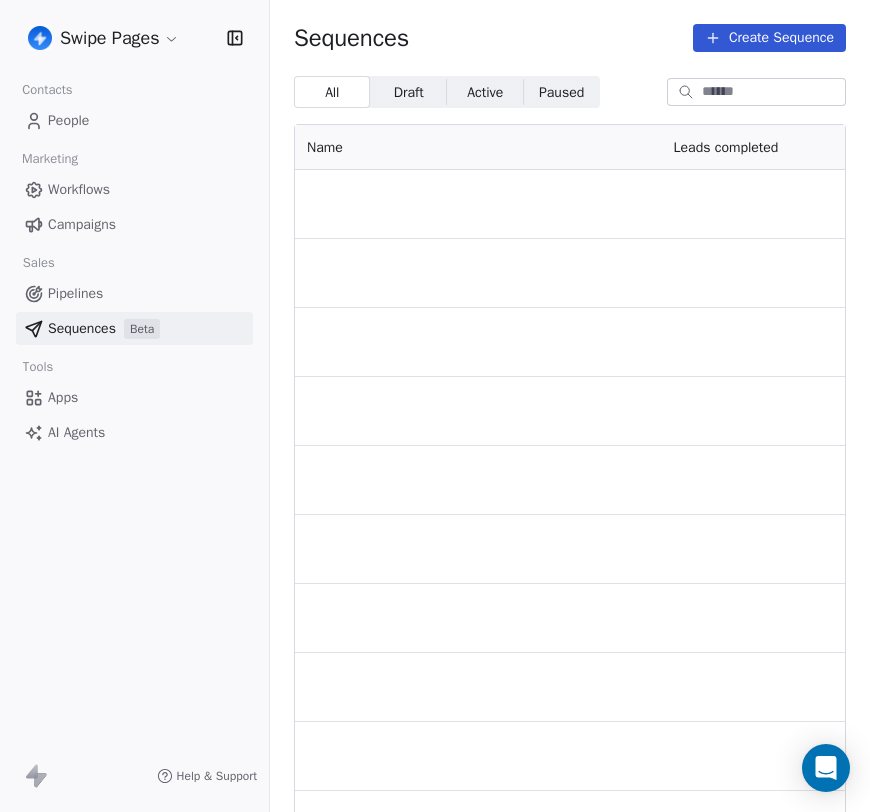 click on "Swipe Pages Contacts People Marketing Workflows Campaigns Sales Pipelines Sequences Beta Tools Apps AI Agents Help & Support Sequences  Create Sequence All All Draft Draft Active Active Paused Paused Name Leads completed Sender Actions" at bounding box center (435, 406) 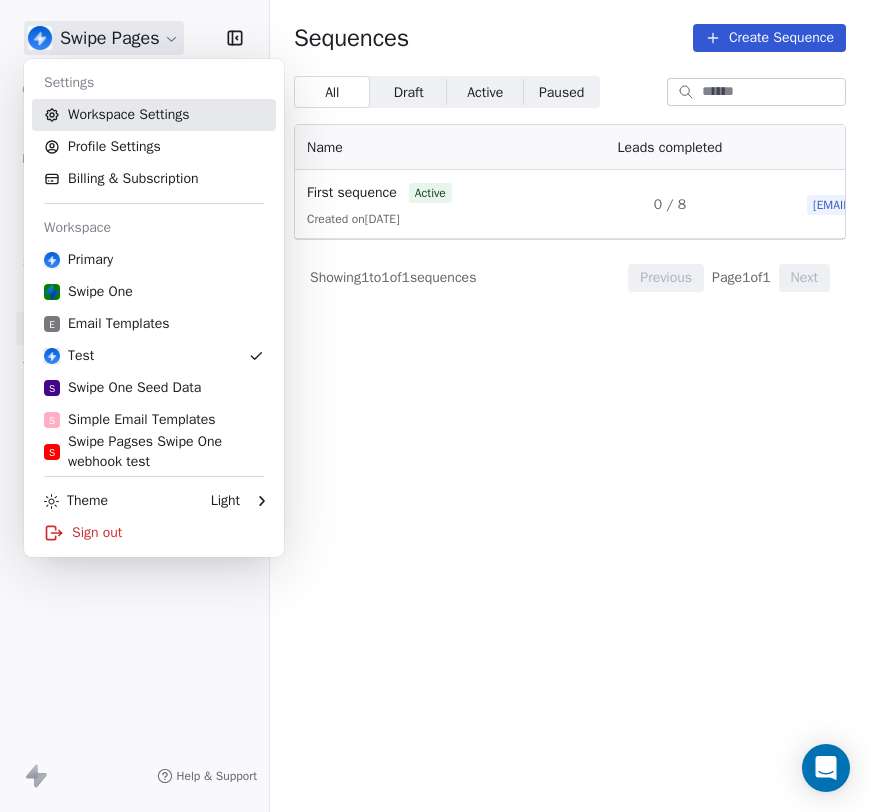 click on "Workspace Settings" at bounding box center (154, 115) 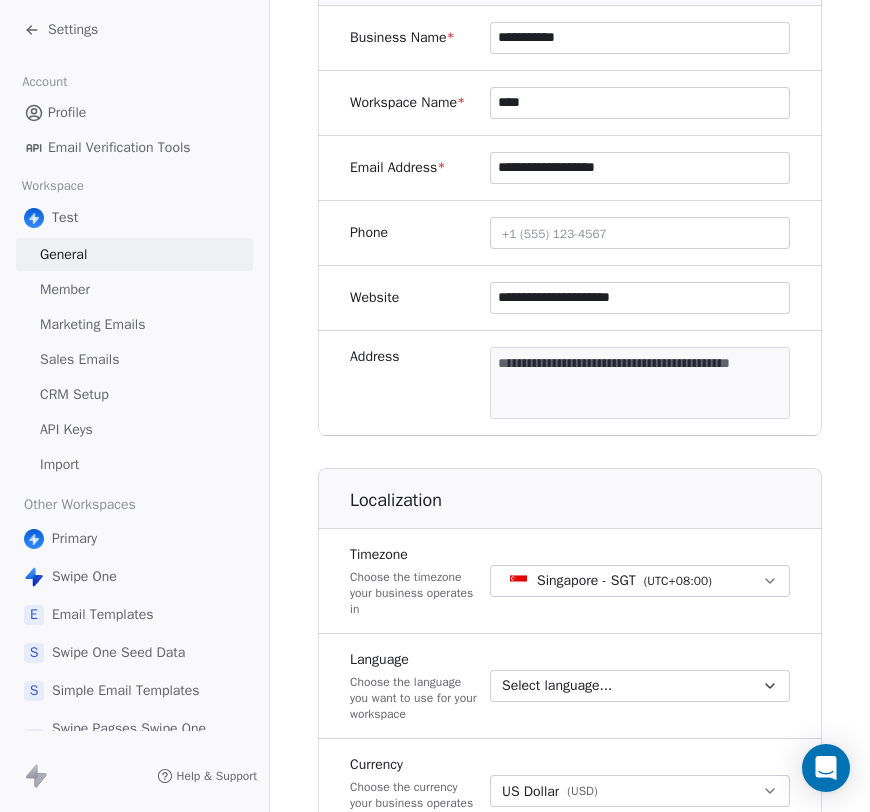 scroll, scrollTop: 378, scrollLeft: 0, axis: vertical 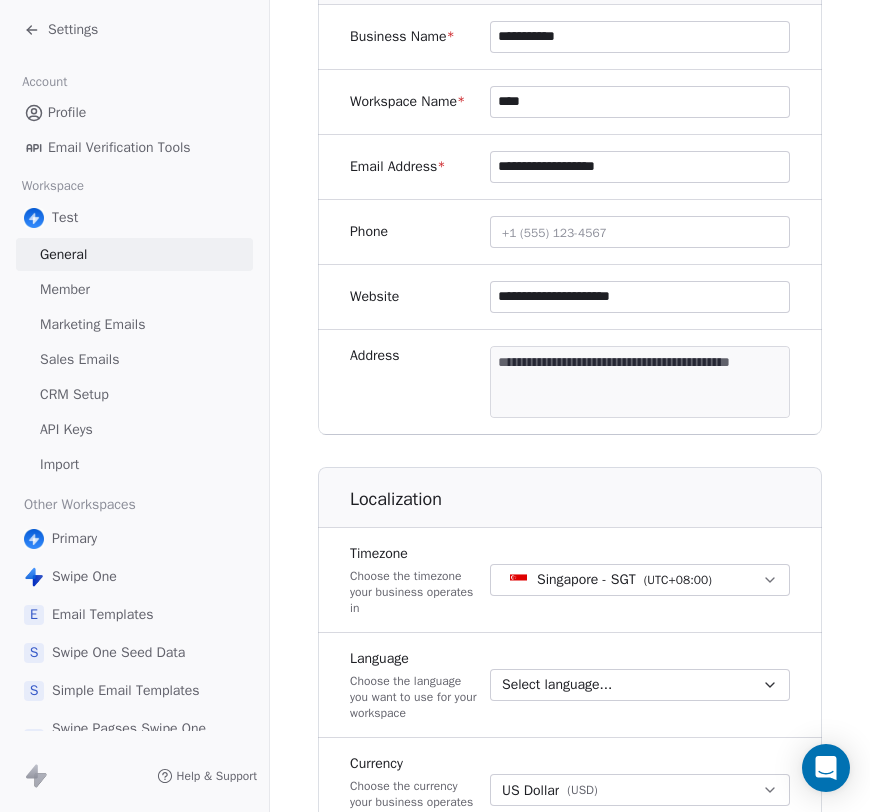 click on "Singapore - SGT" at bounding box center (586, 580) 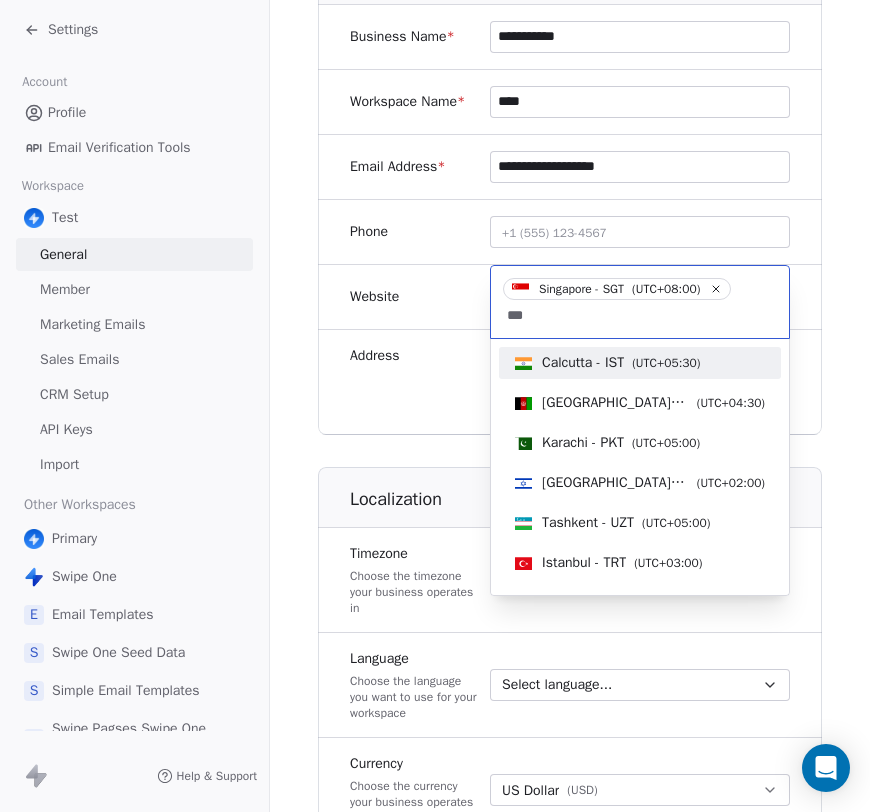 type on "***" 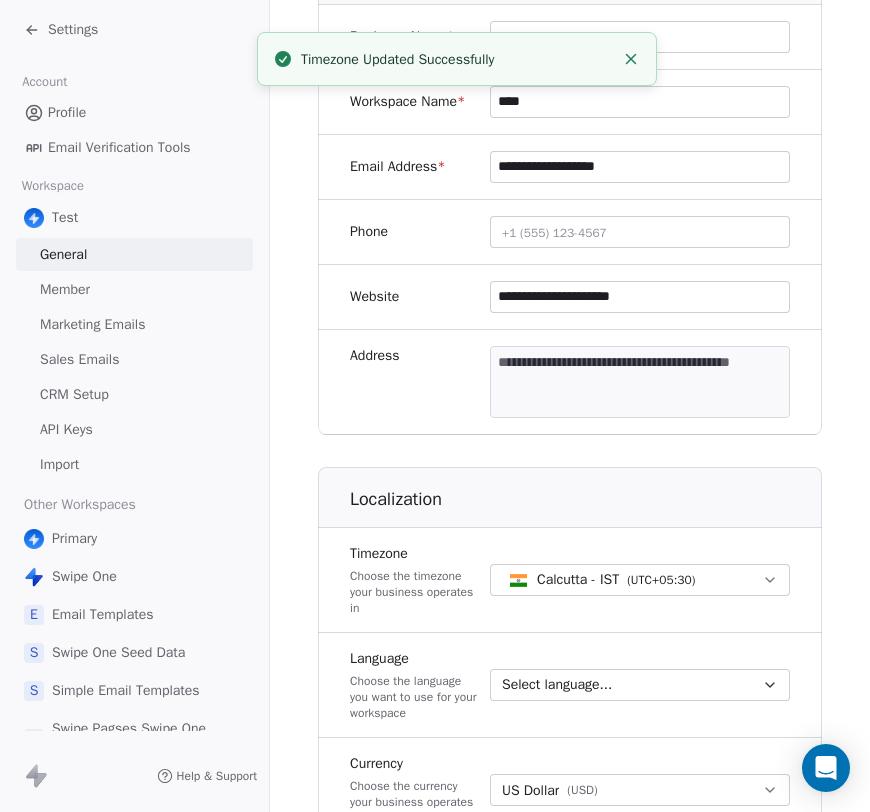 click on "Settings" at bounding box center (73, 30) 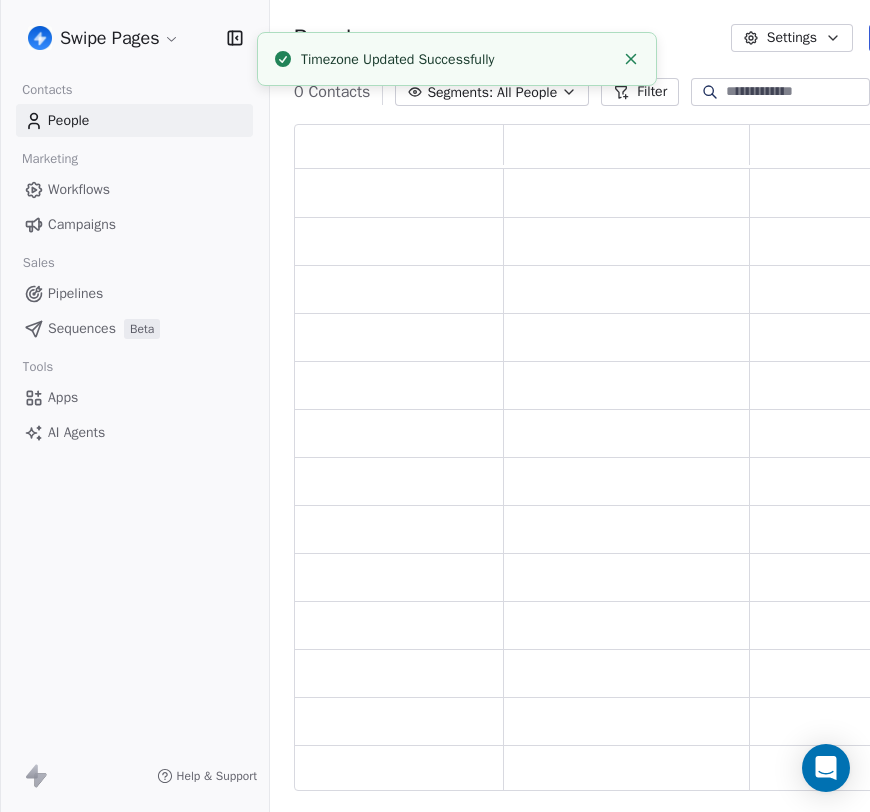 scroll, scrollTop: 1, scrollLeft: 0, axis: vertical 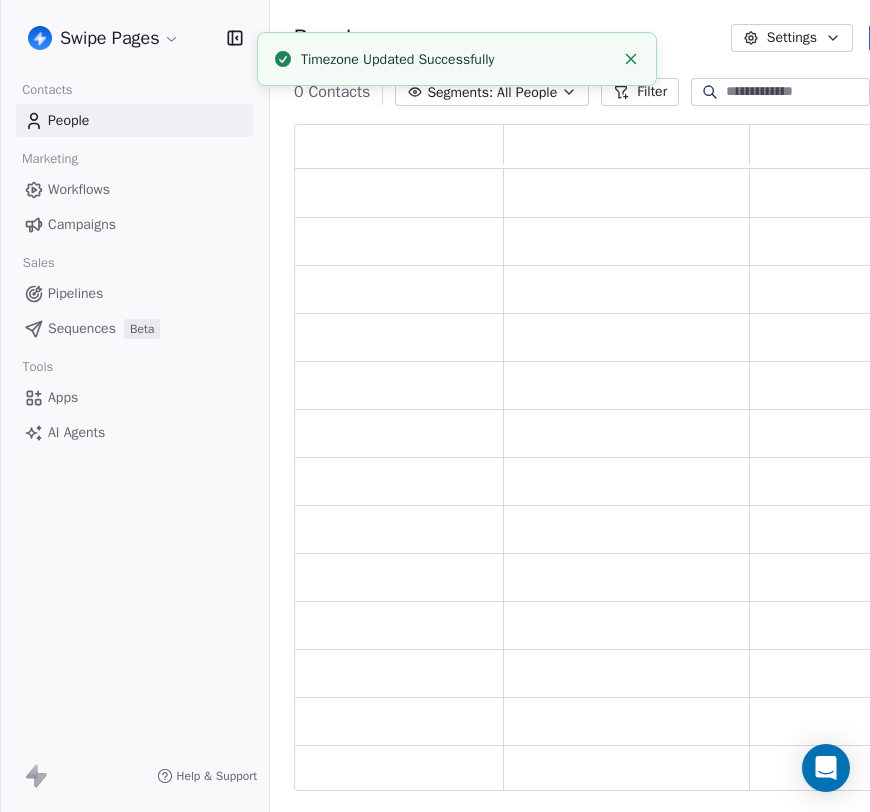 click on "Sequences" at bounding box center (82, 328) 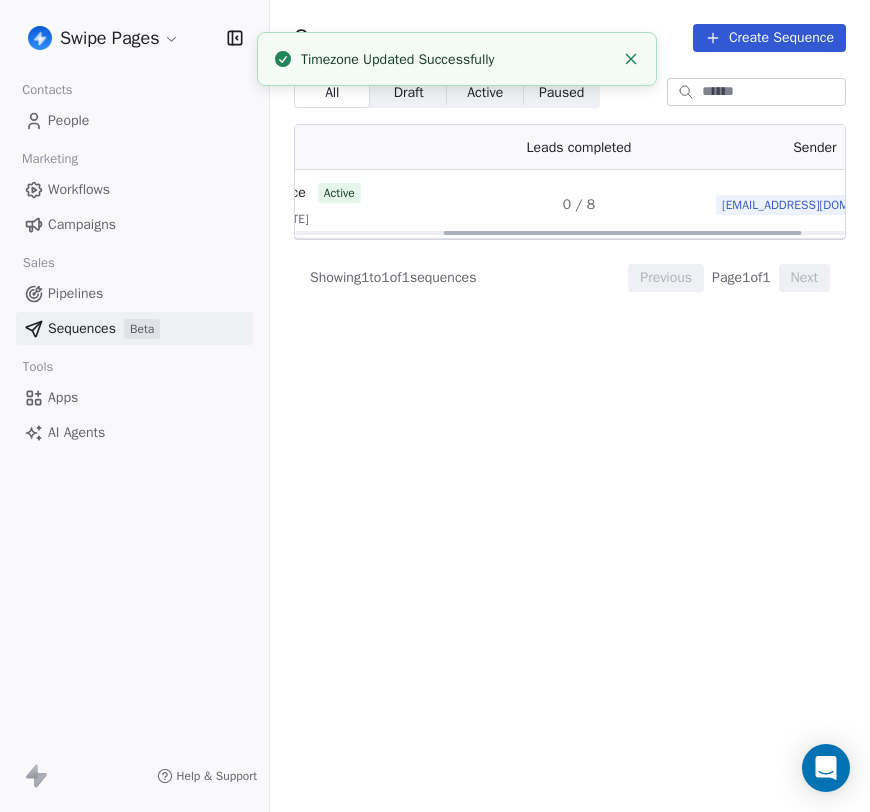 scroll, scrollTop: 0, scrollLeft: 294, axis: horizontal 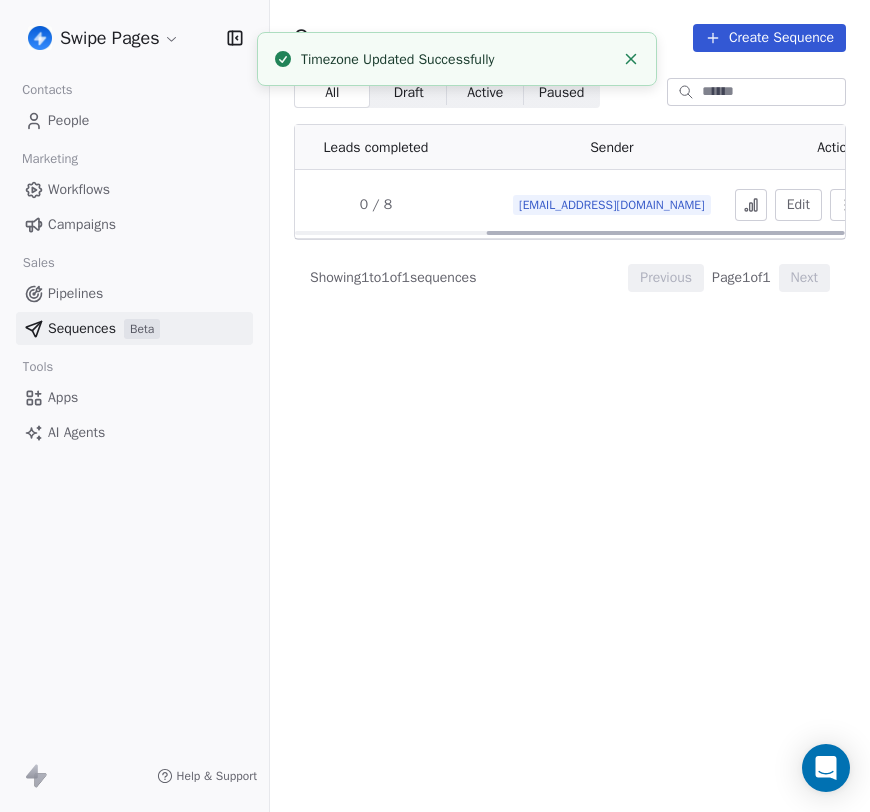 click 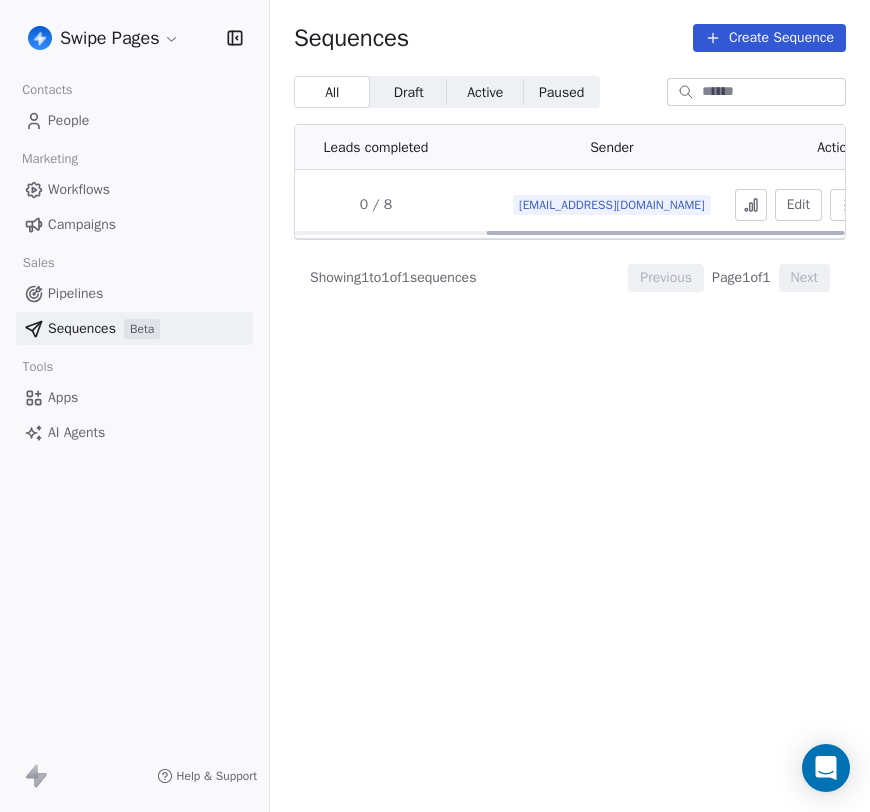 type 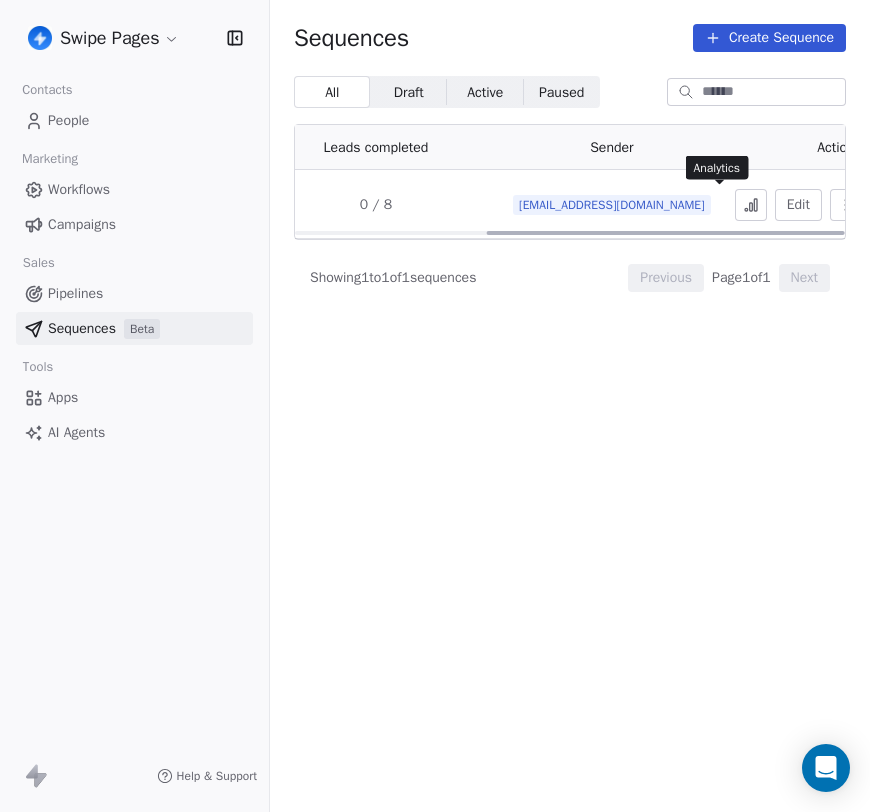 click 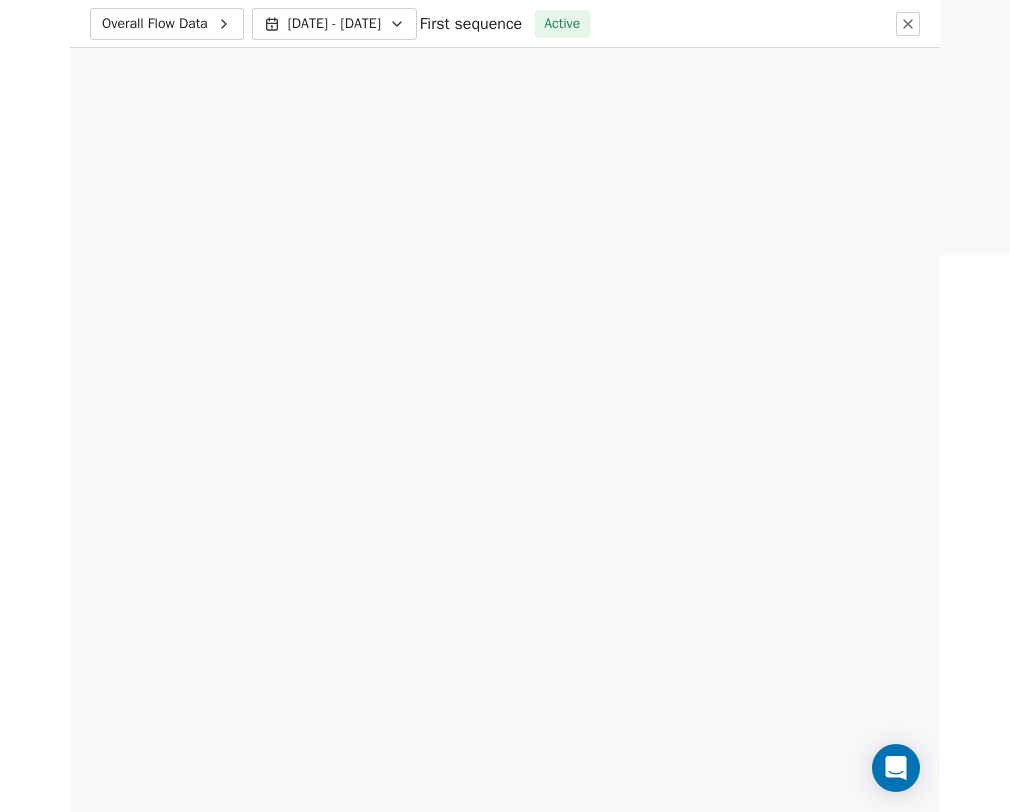 scroll, scrollTop: 0, scrollLeft: 0, axis: both 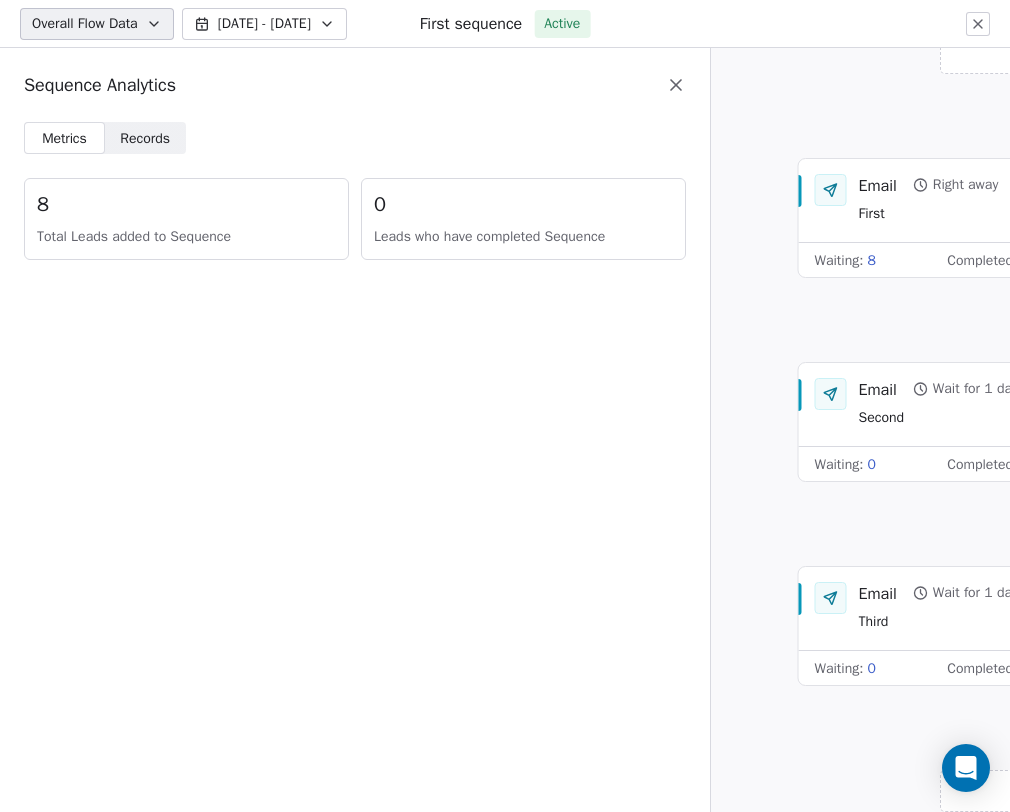 click 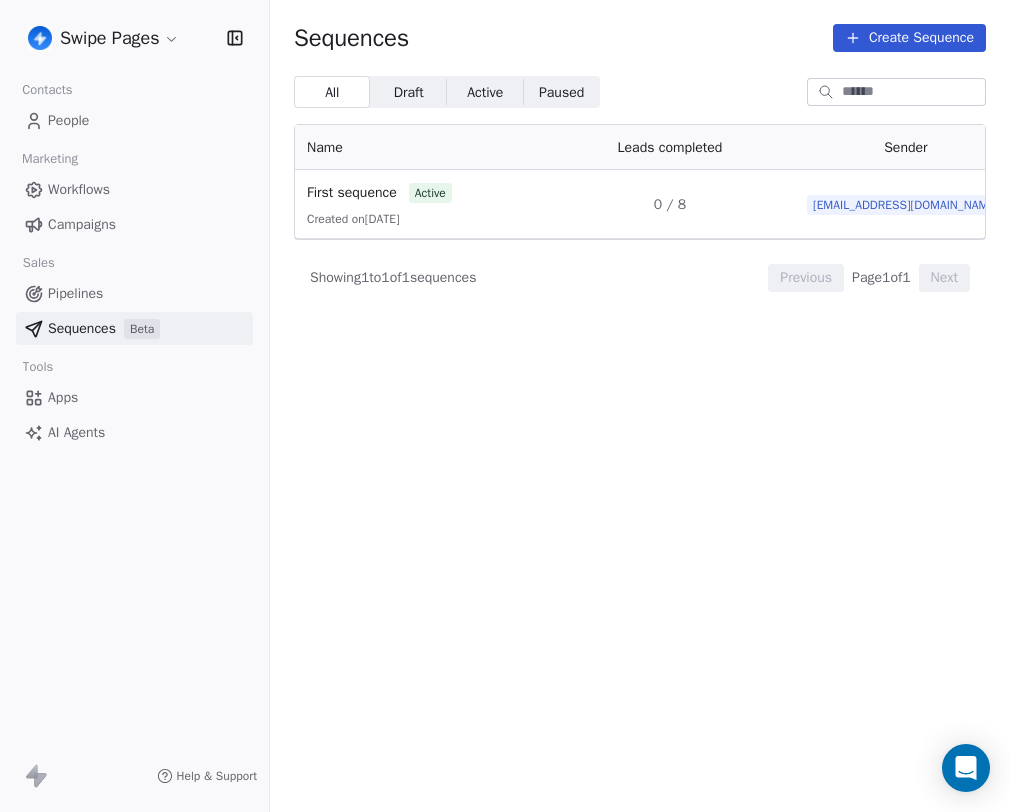 click on "Swipe Pages Contacts People Marketing Workflows Campaigns Sales Pipelines Sequences Beta Tools Apps AI Agents Help & Support Sequences  Create Sequence All All Draft Draft Active Active Paused Paused Name Leads completed Sender Actions First sequence active Created on  [DATE] 0 / 8 [EMAIL_ADDRESS][DOMAIN_NAME] Edit Showing  1  to  1  of  1  sequences Previous Page  1  of  1 Next" at bounding box center (505, 406) 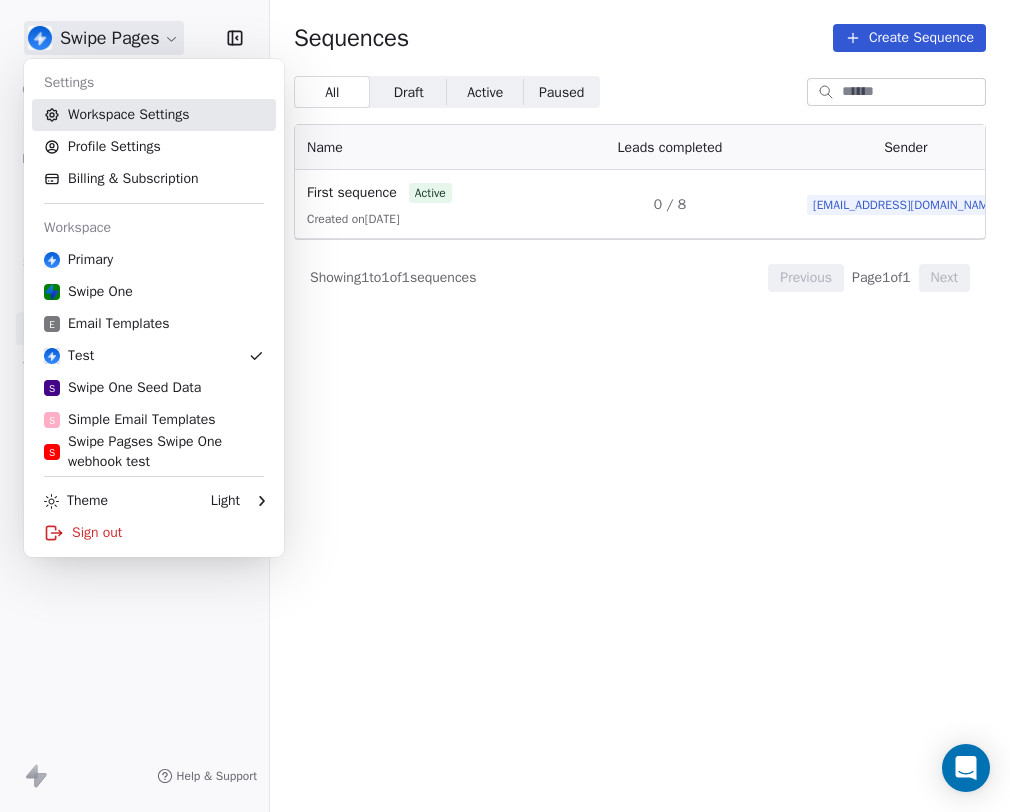 click on "Workspace Settings" at bounding box center (154, 115) 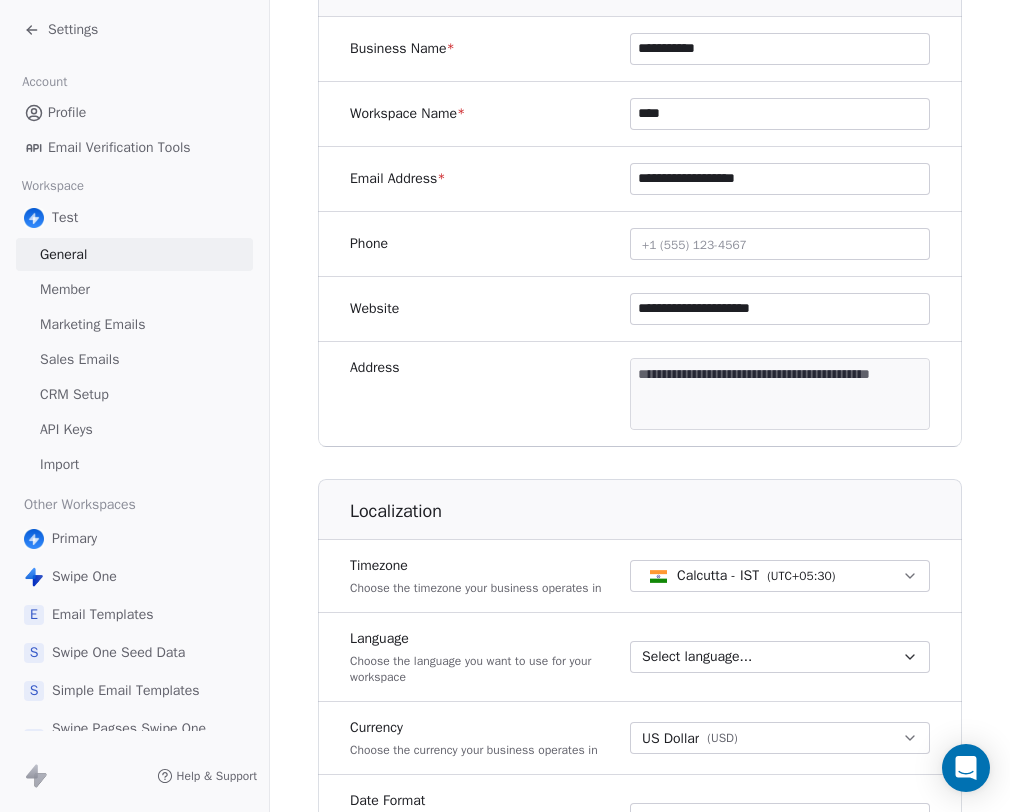 scroll, scrollTop: 436, scrollLeft: 0, axis: vertical 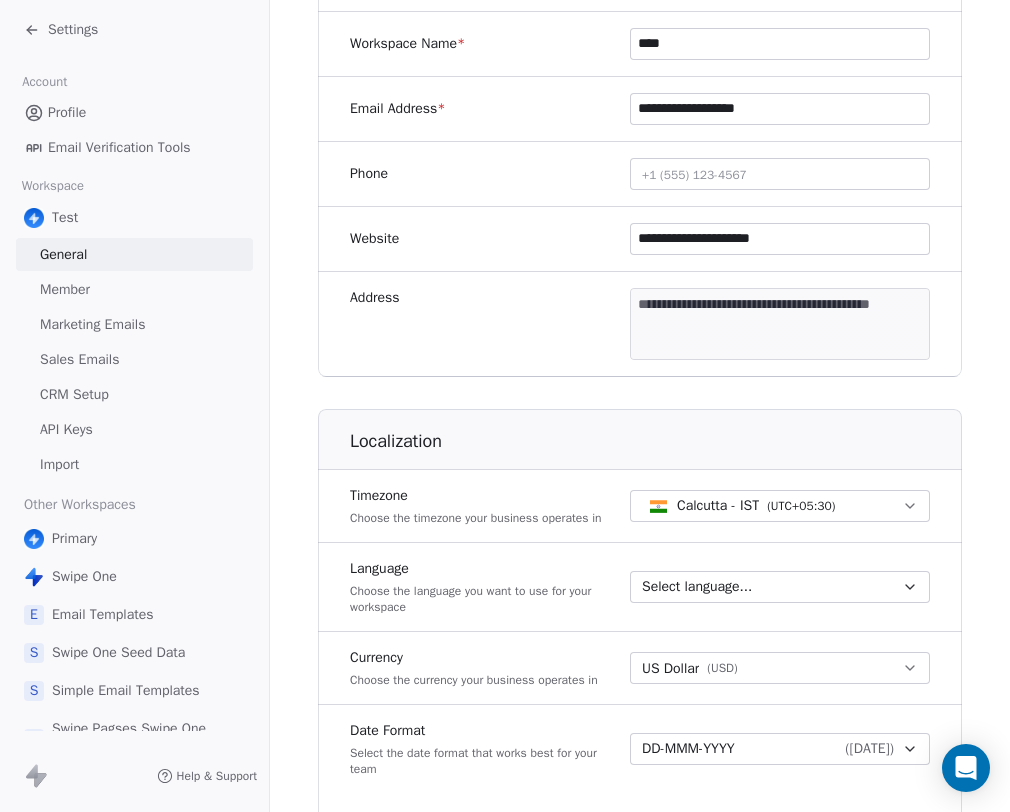 click on "Calcutta - IST ( UTC+05:30 )" at bounding box center (780, 506) 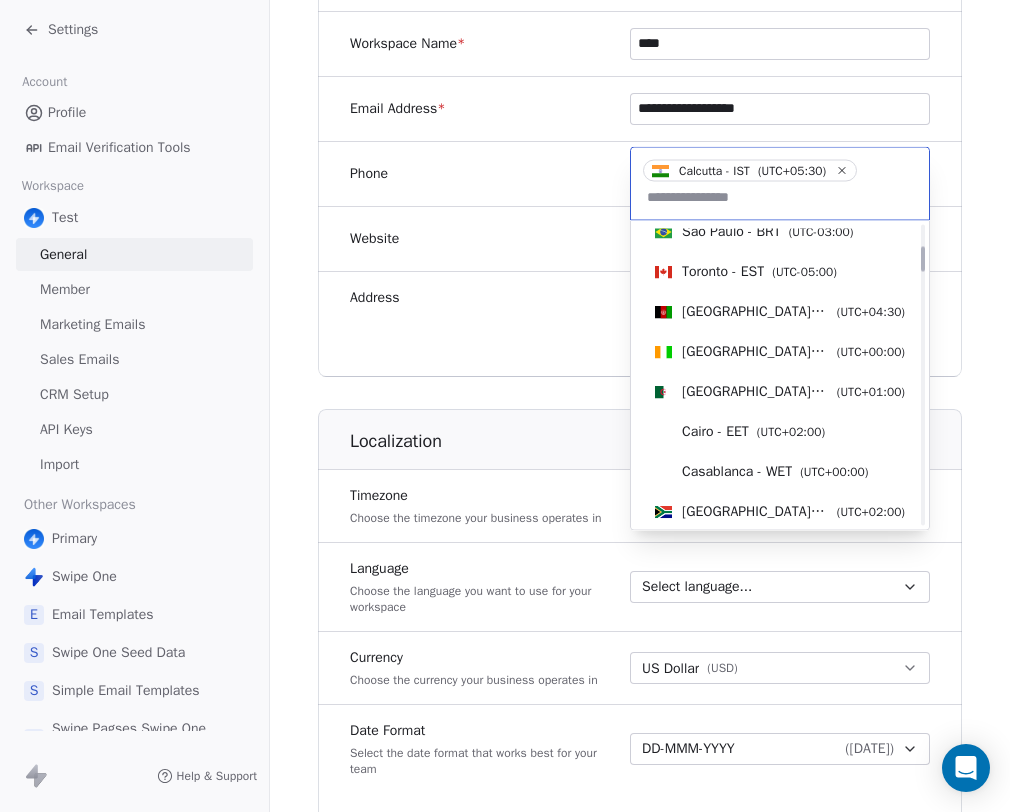 scroll, scrollTop: 0, scrollLeft: 0, axis: both 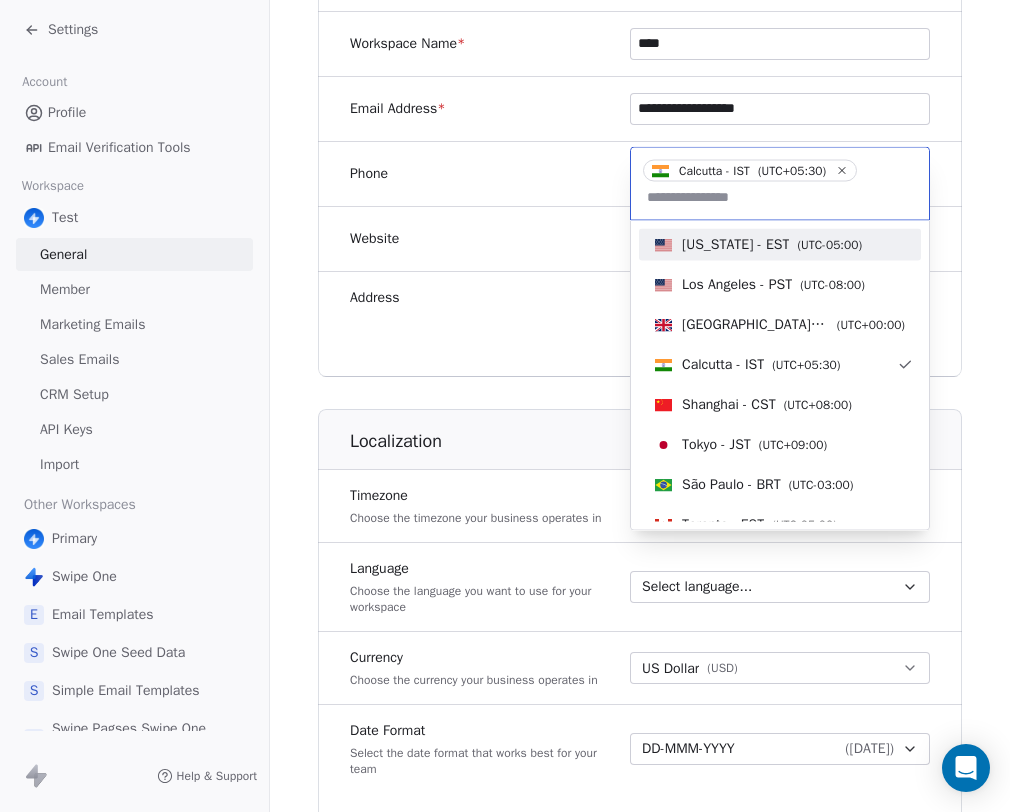 click at bounding box center [780, 197] 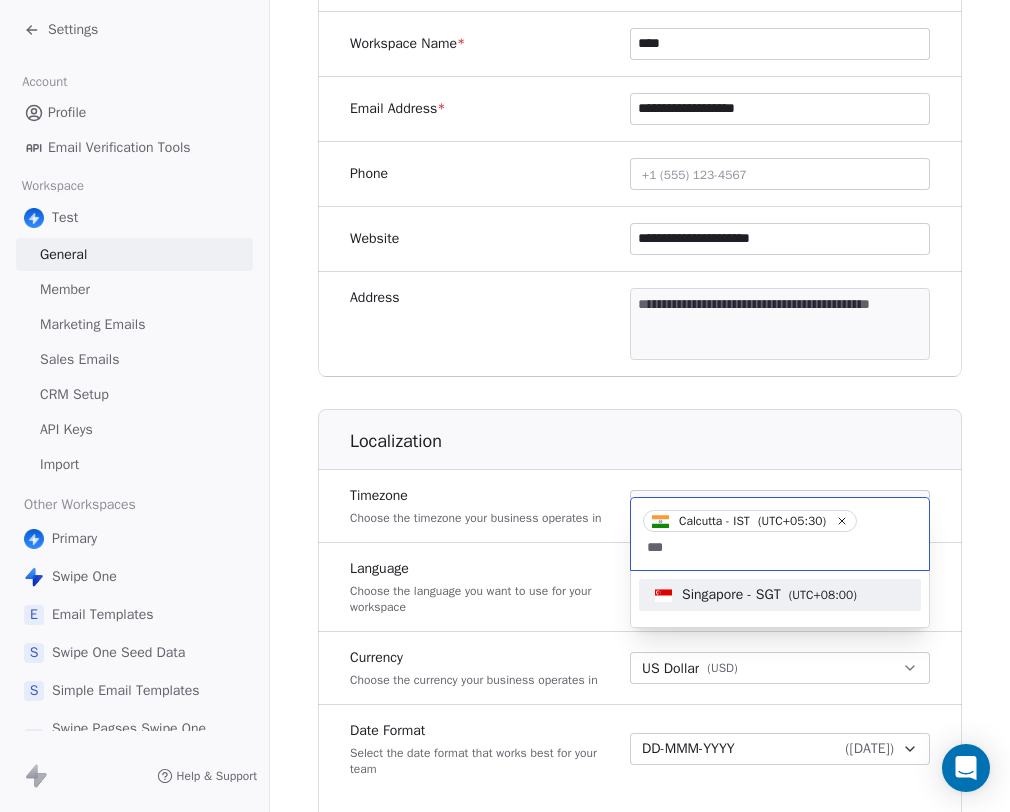 type on "***" 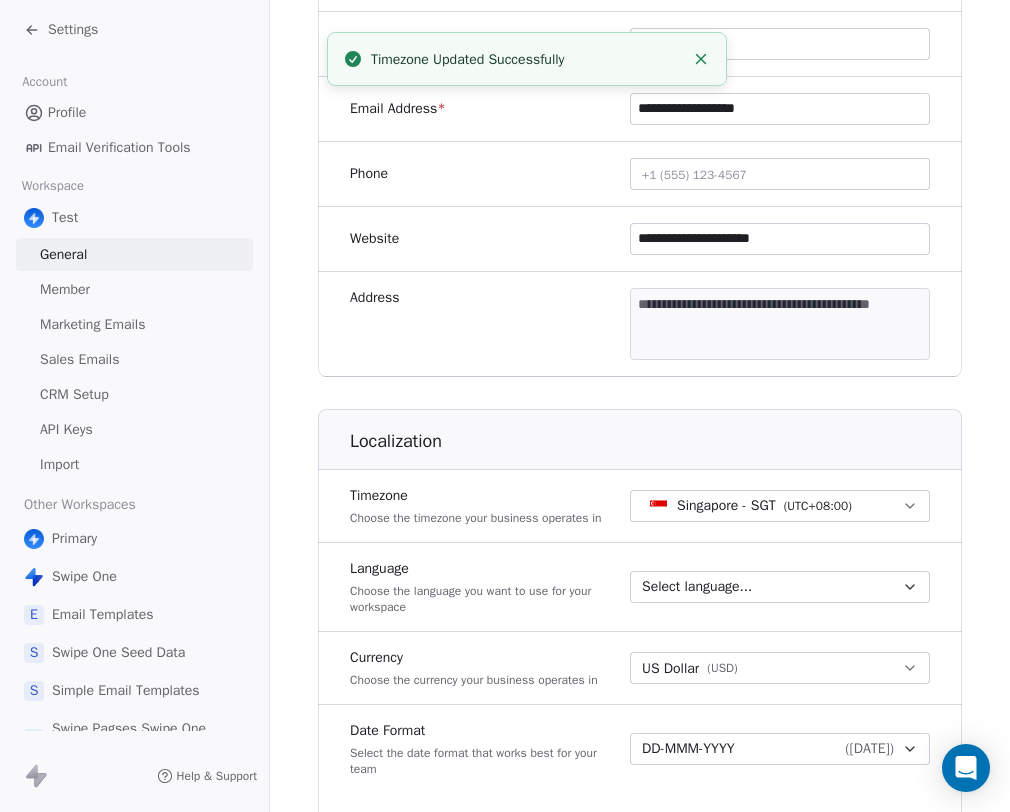 scroll, scrollTop: 0, scrollLeft: 0, axis: both 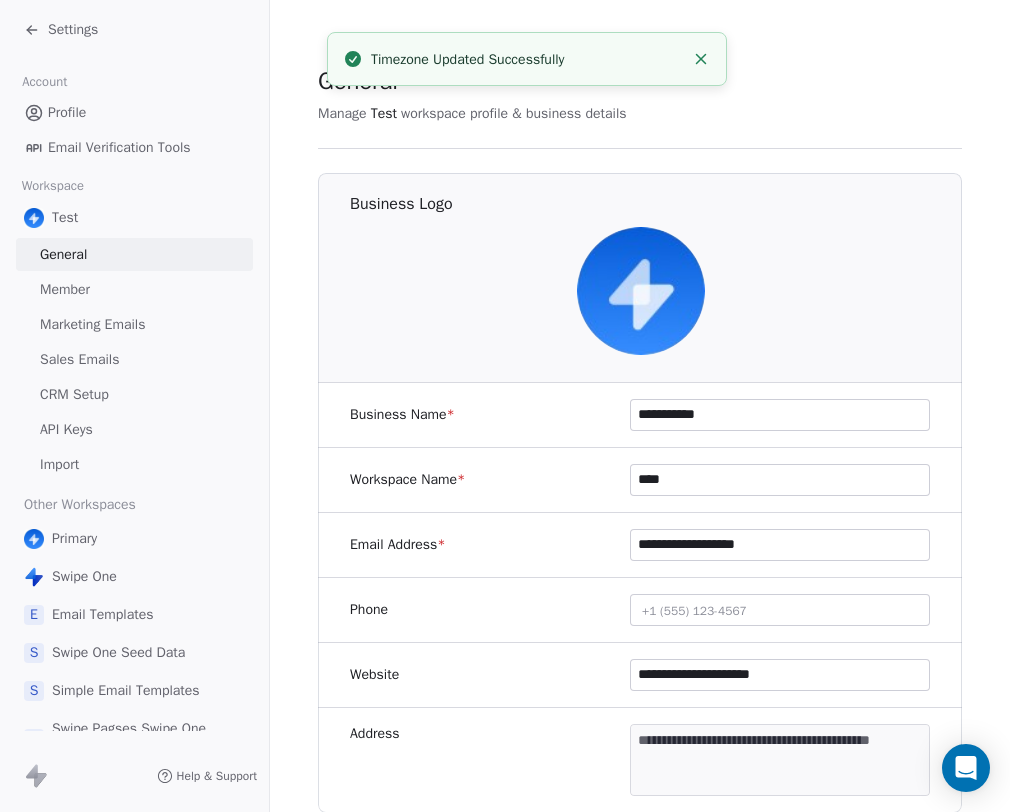 click on "Settings" at bounding box center [61, 30] 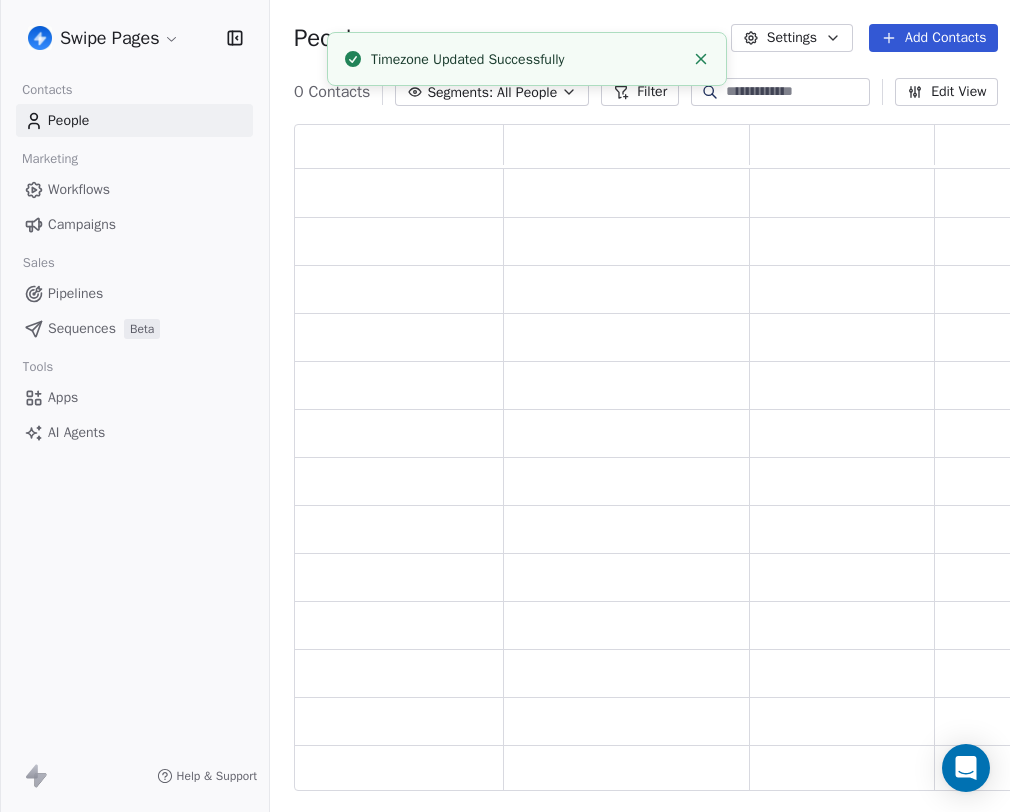 scroll, scrollTop: 1, scrollLeft: 0, axis: vertical 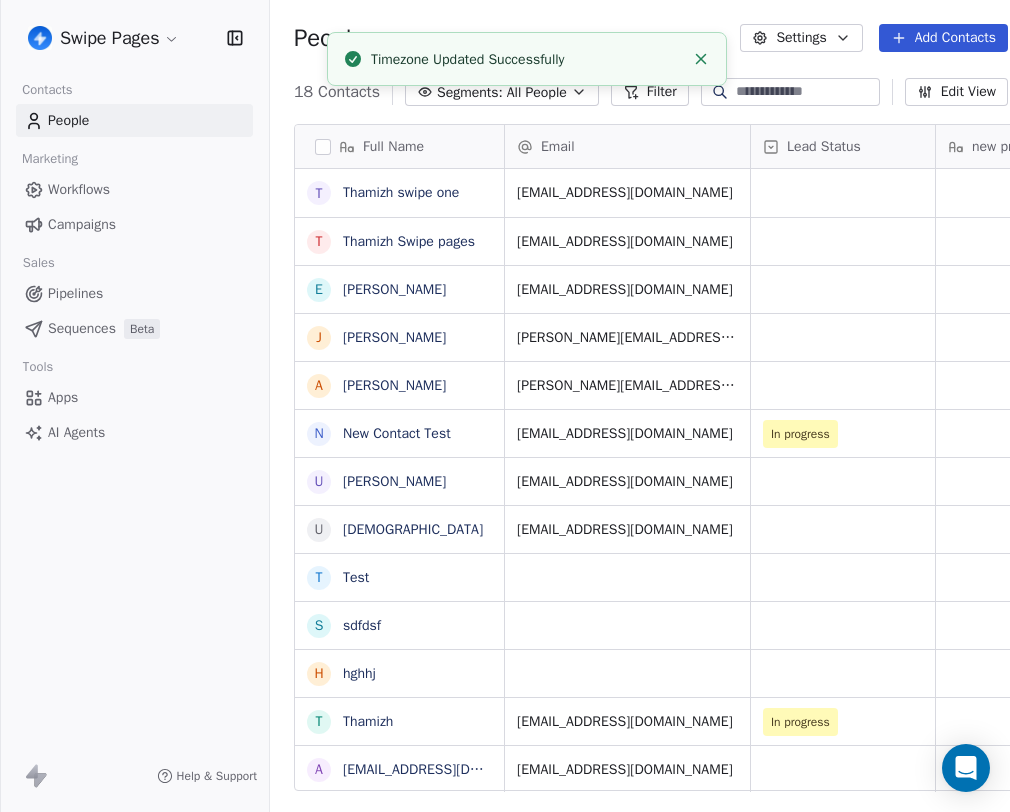 click on "Sequences" at bounding box center (82, 328) 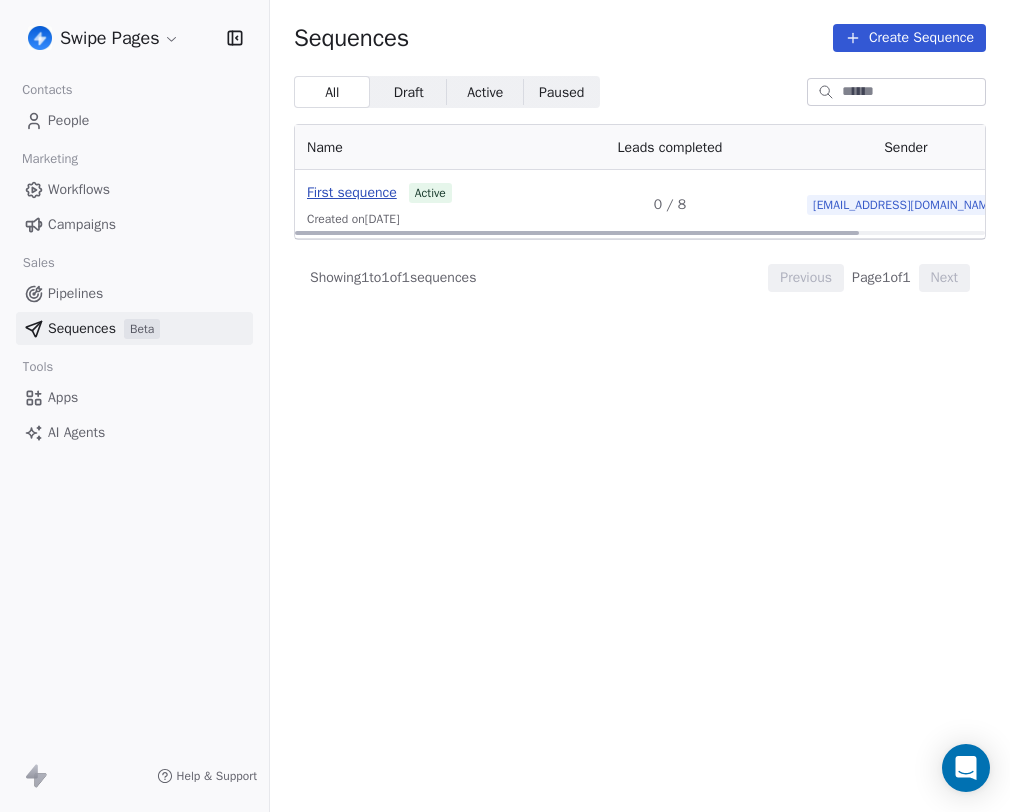 click on "First sequence" at bounding box center [352, 192] 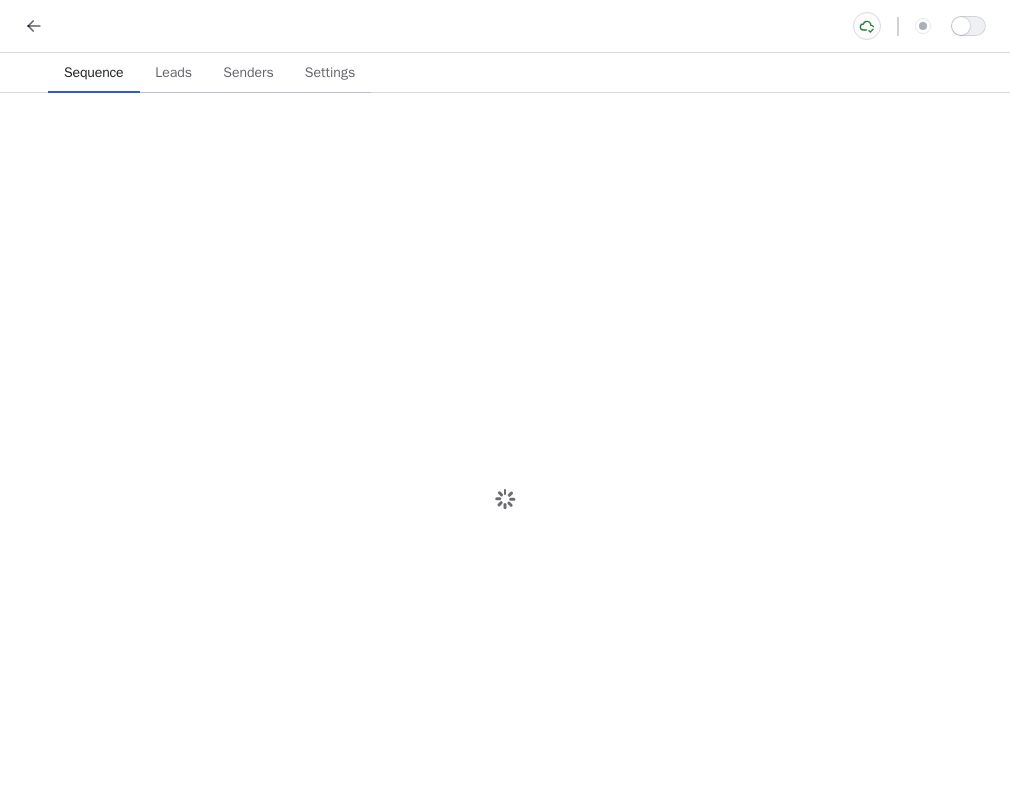 scroll, scrollTop: 0, scrollLeft: 0, axis: both 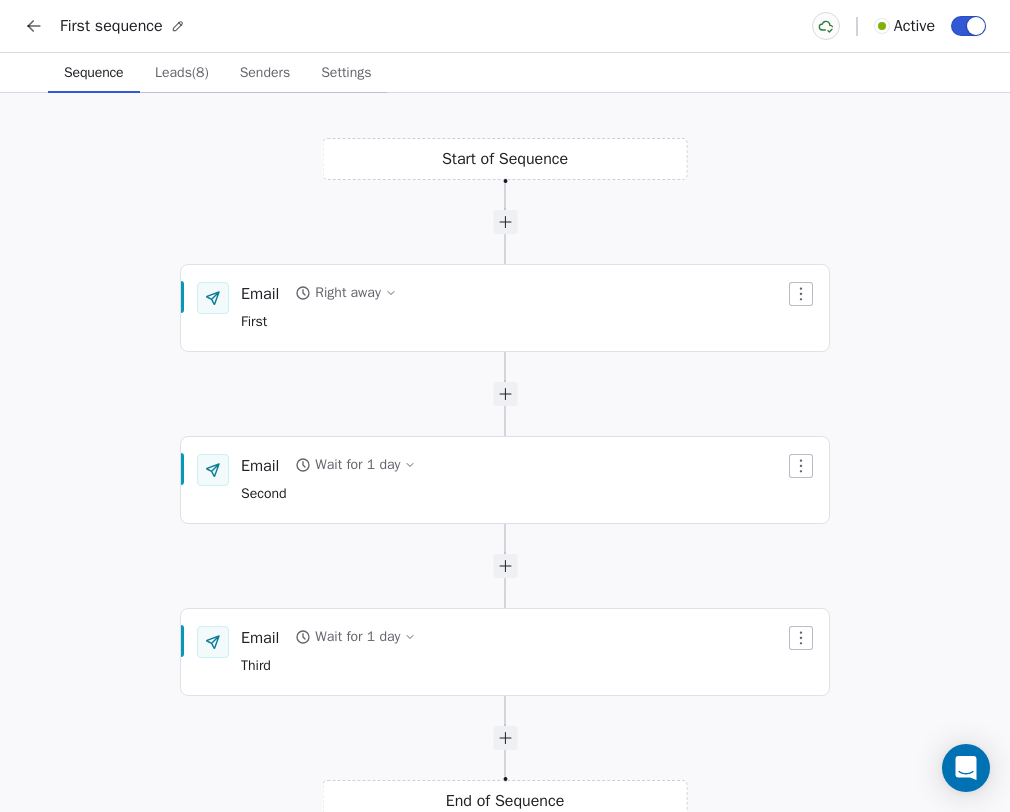 click 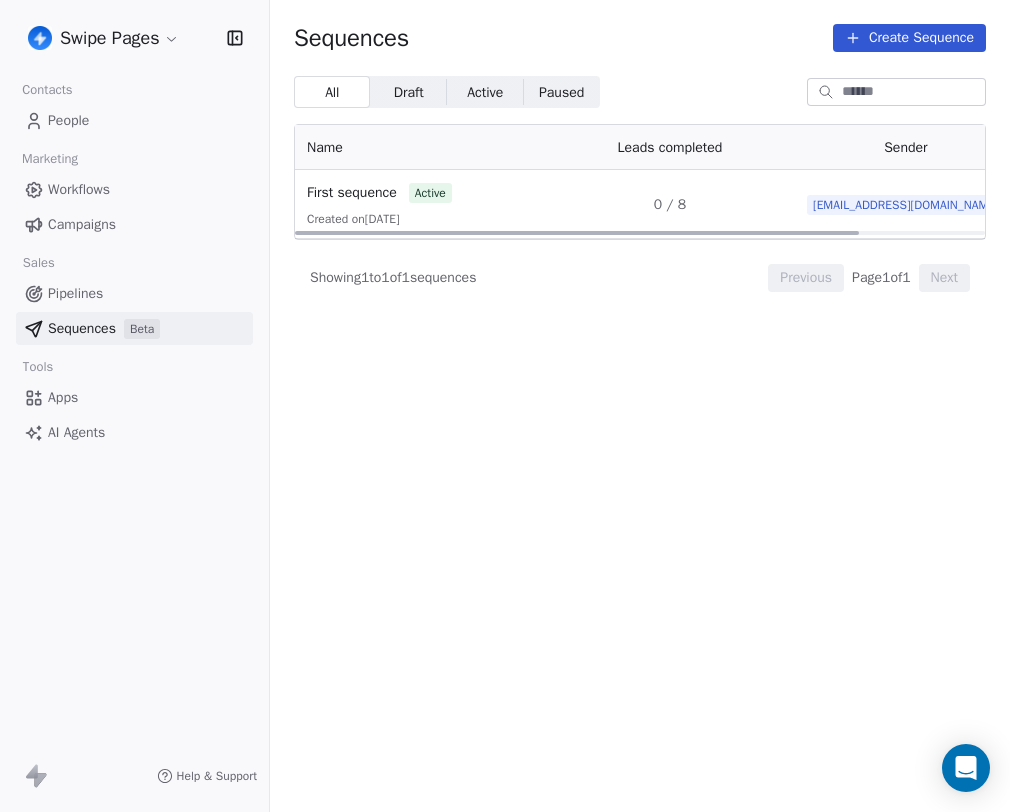 scroll, scrollTop: 0, scrollLeft: 154, axis: horizontal 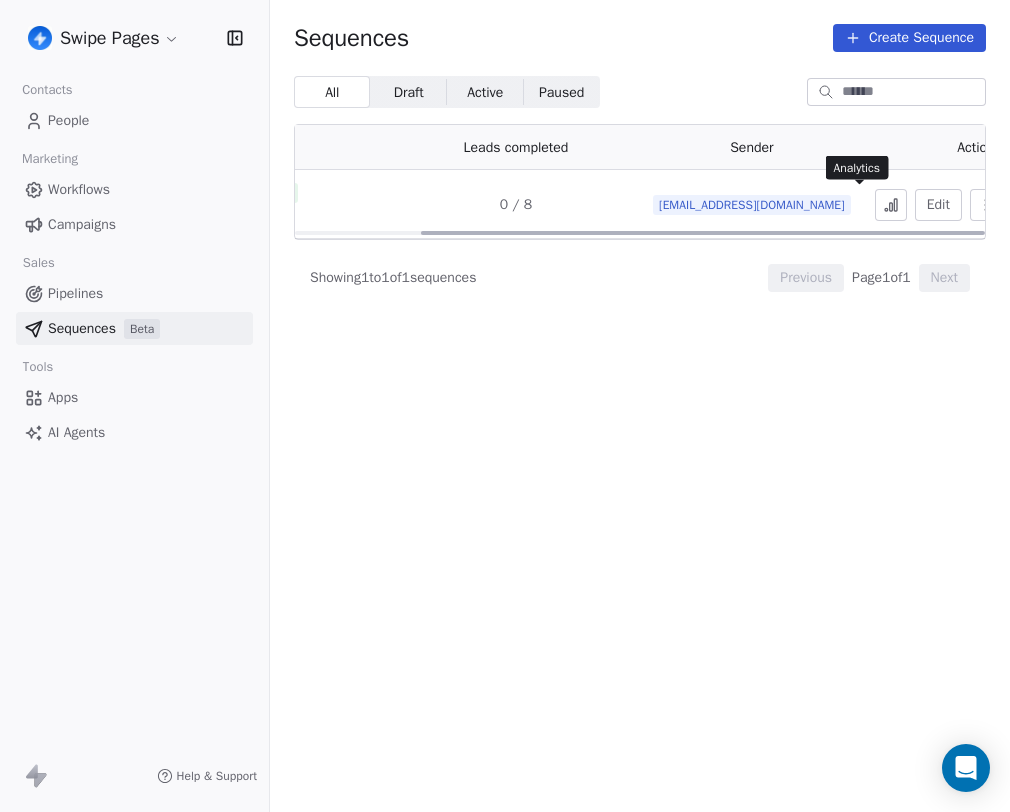 click 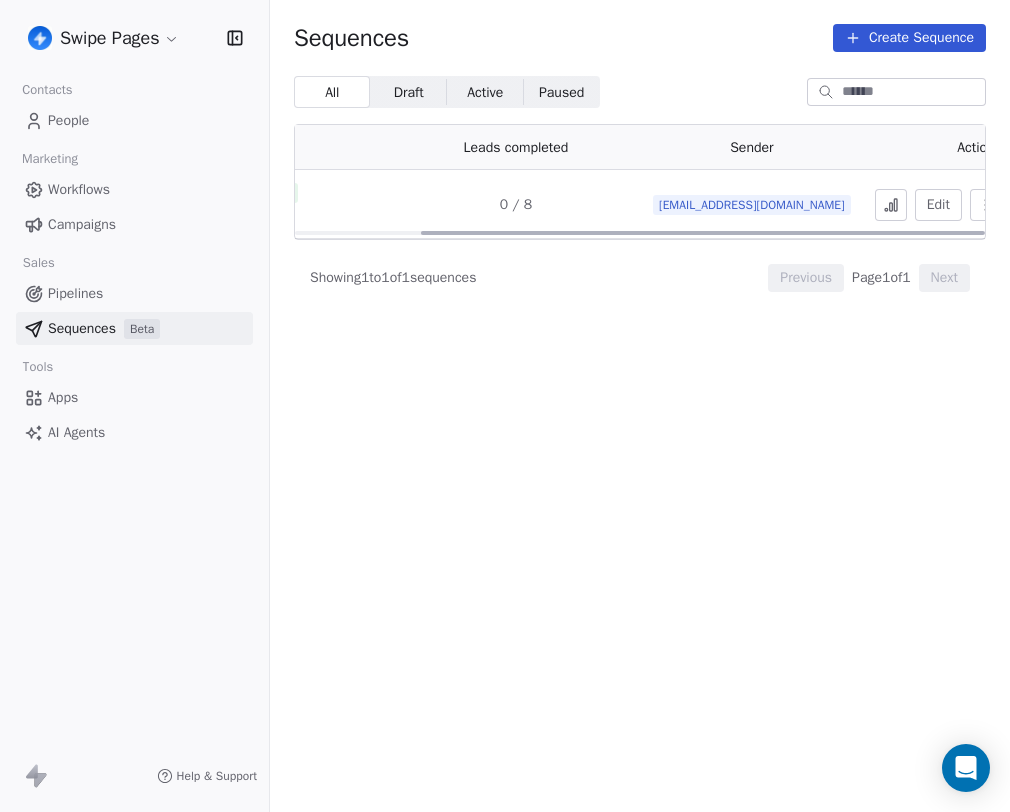 type 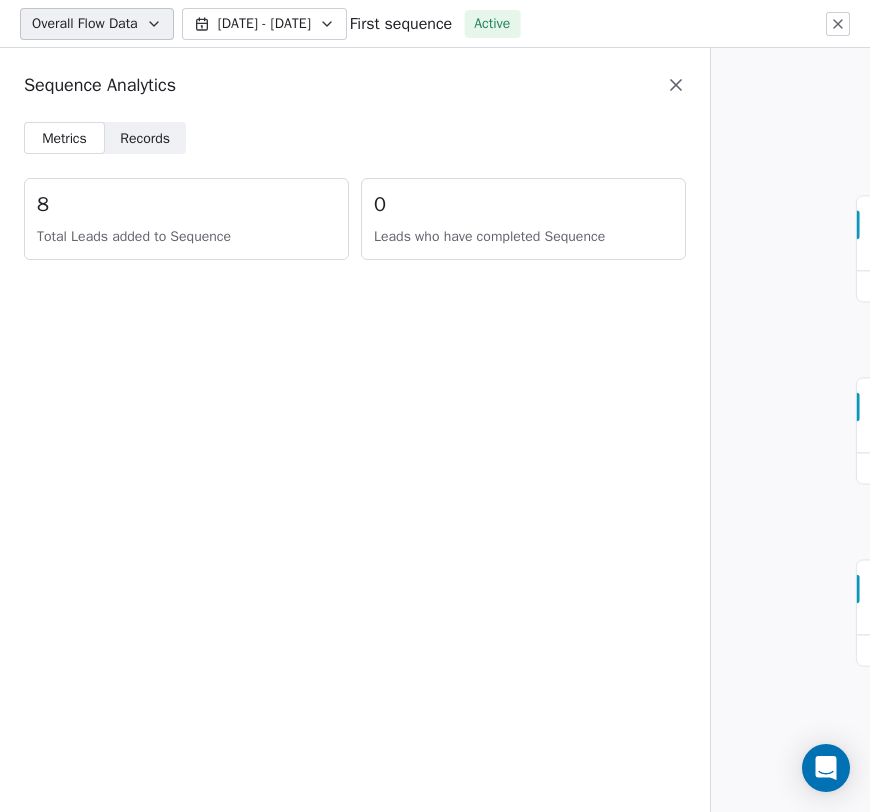 scroll, scrollTop: 0, scrollLeft: 0, axis: both 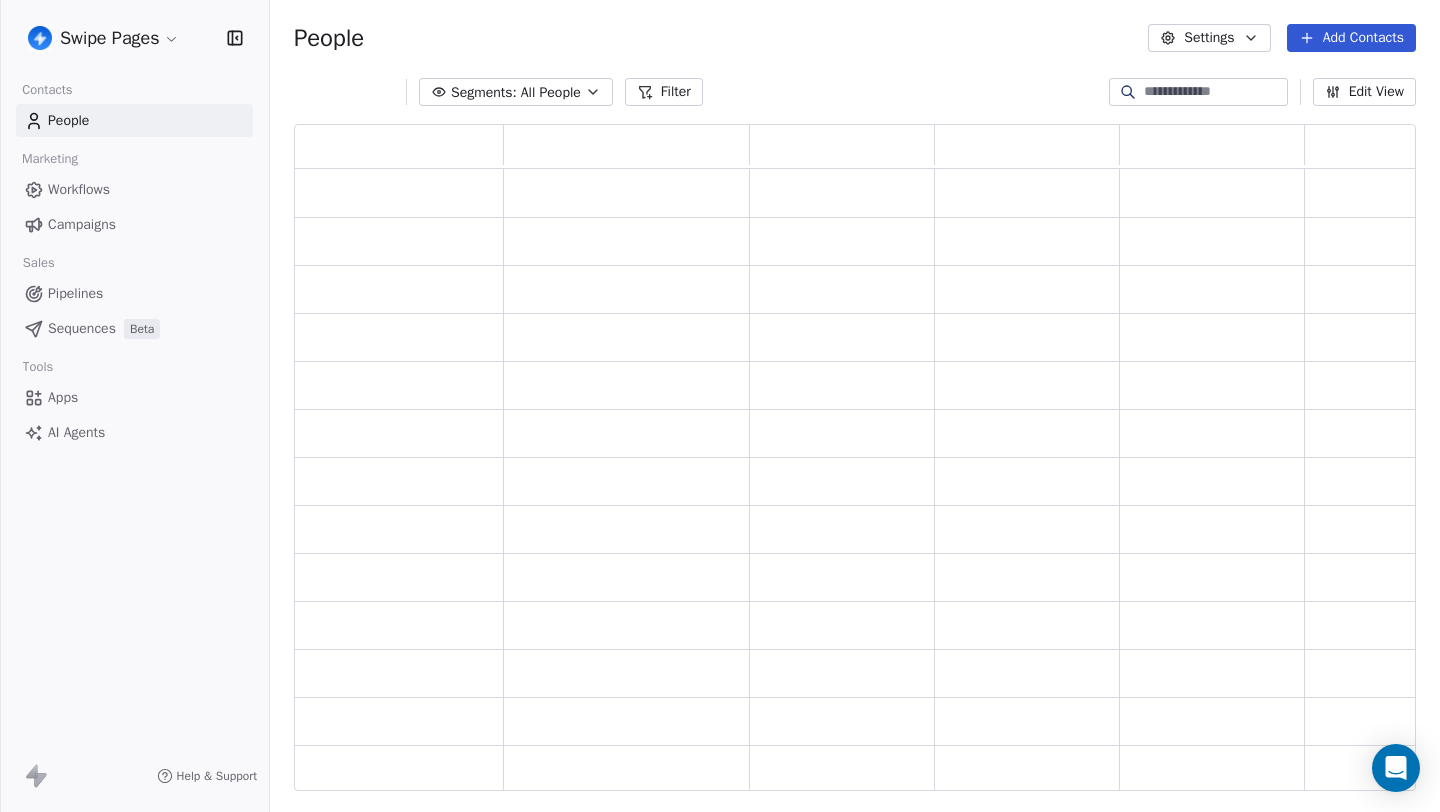 click on "Workflows" at bounding box center [134, 189] 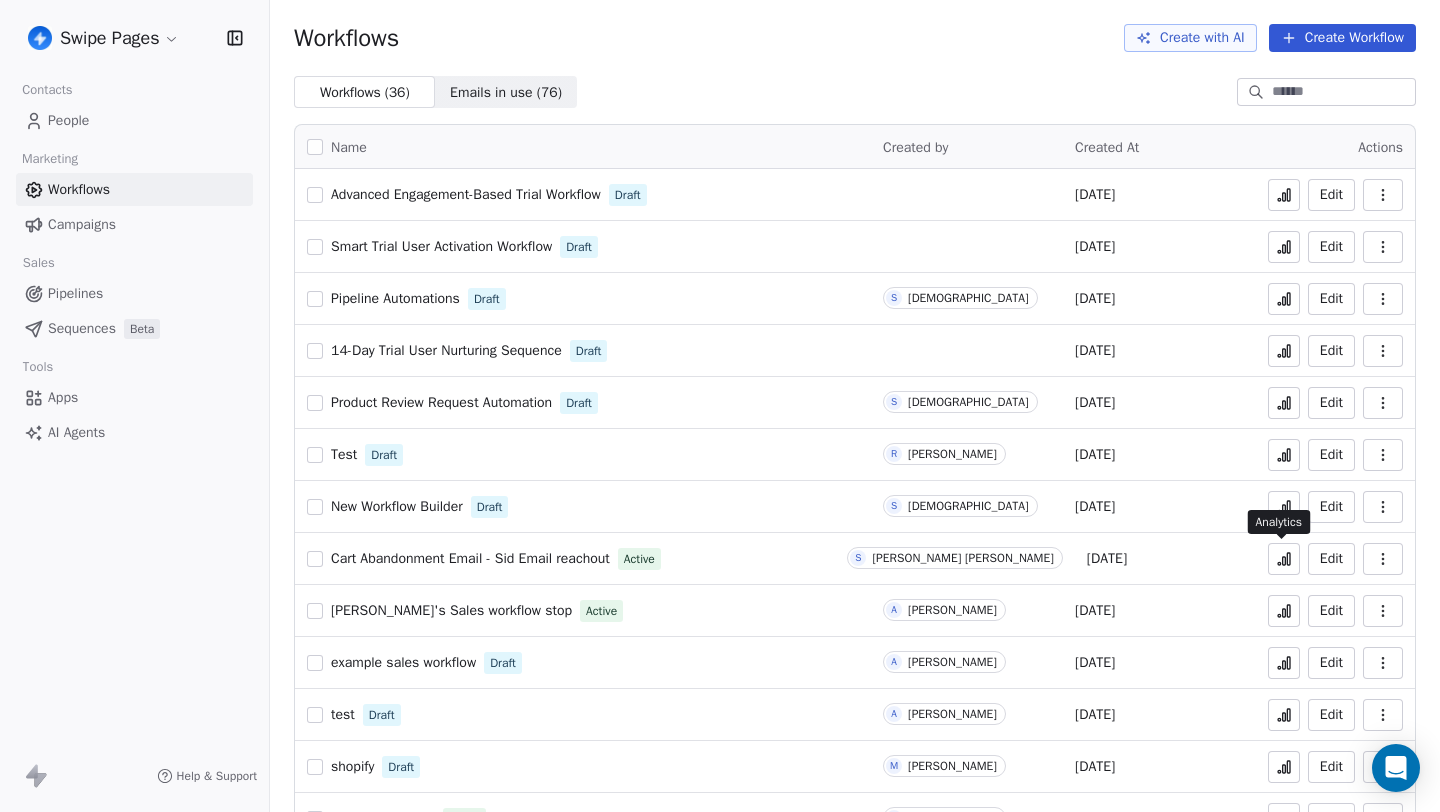 click 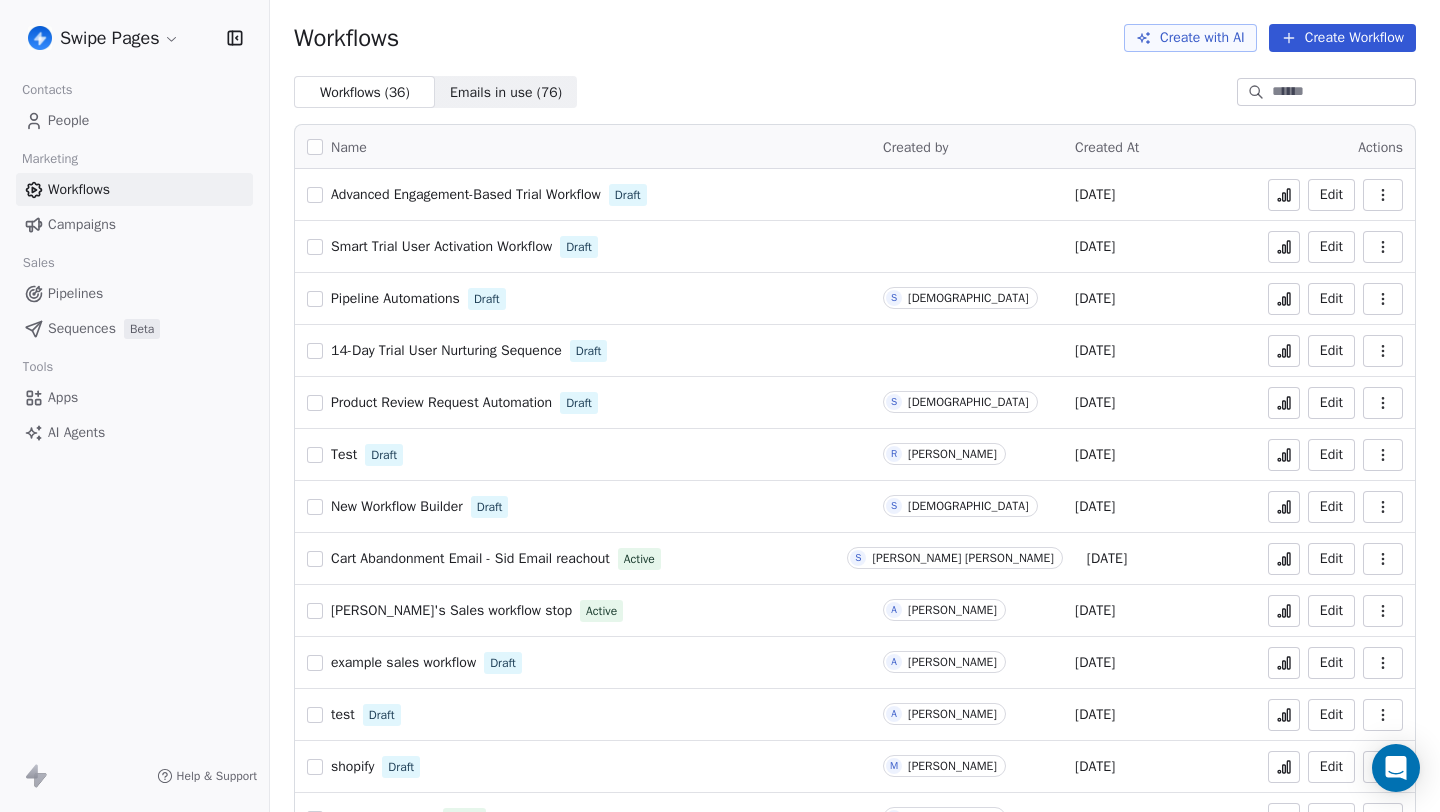 type 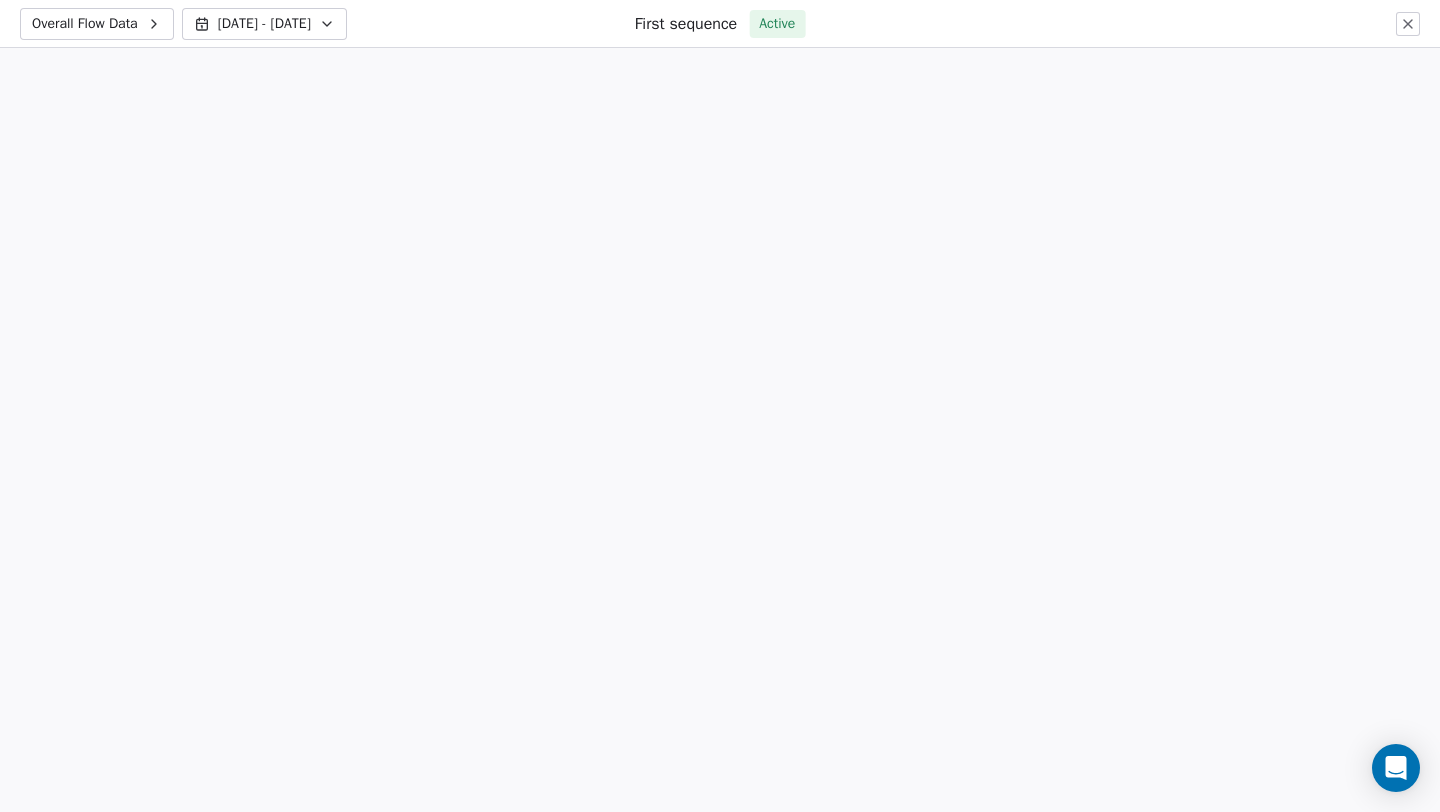 scroll, scrollTop: 0, scrollLeft: 0, axis: both 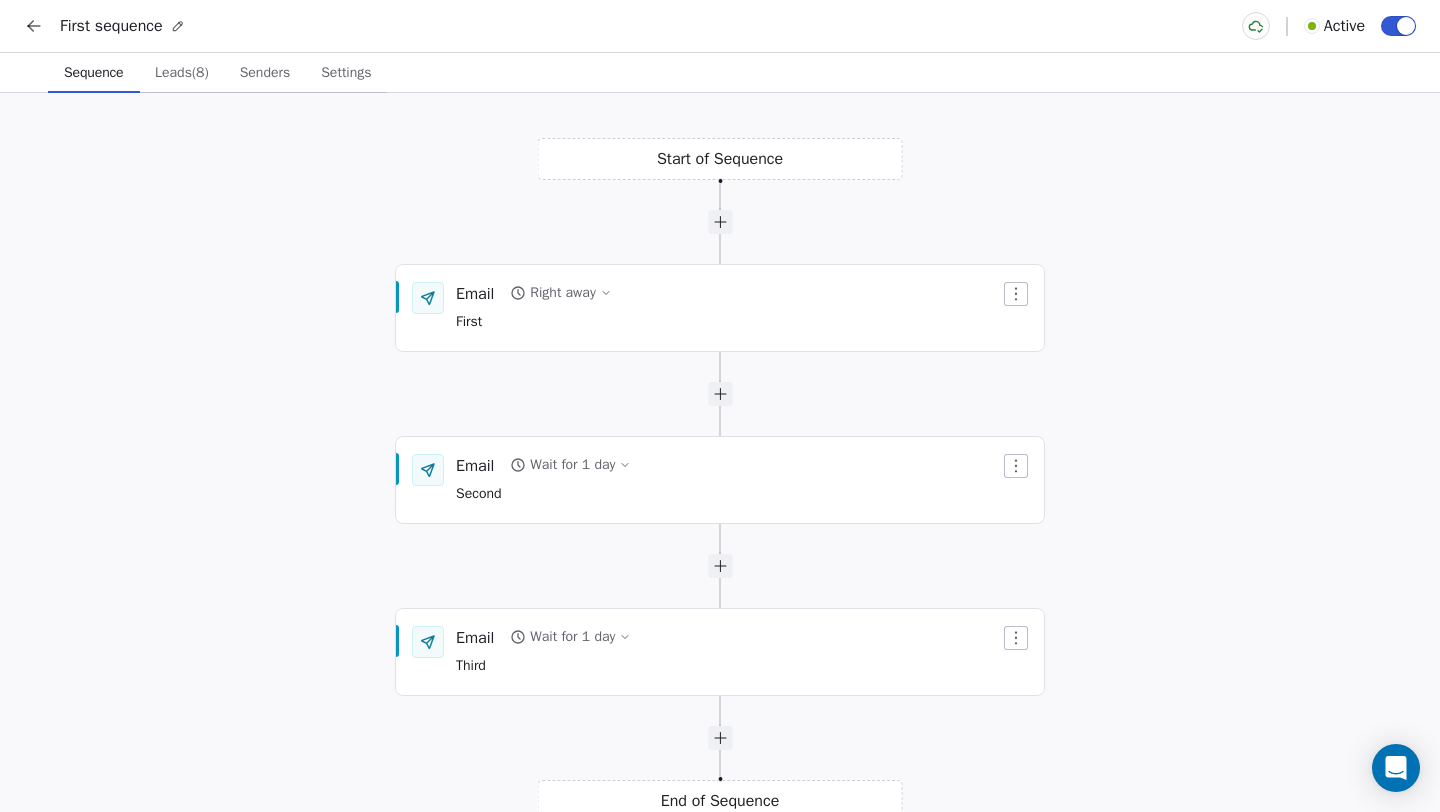click on "Settings" at bounding box center [346, 73] 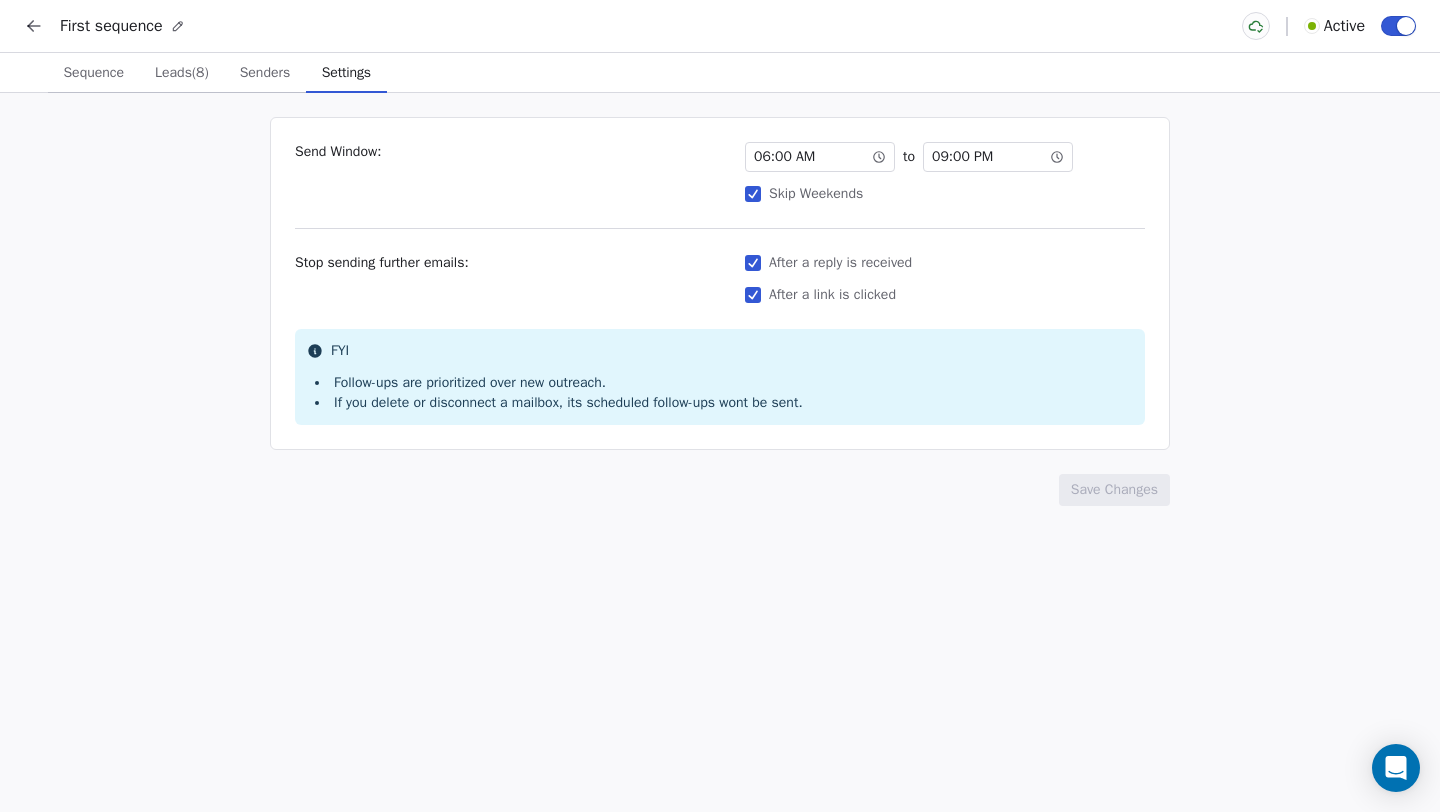 click 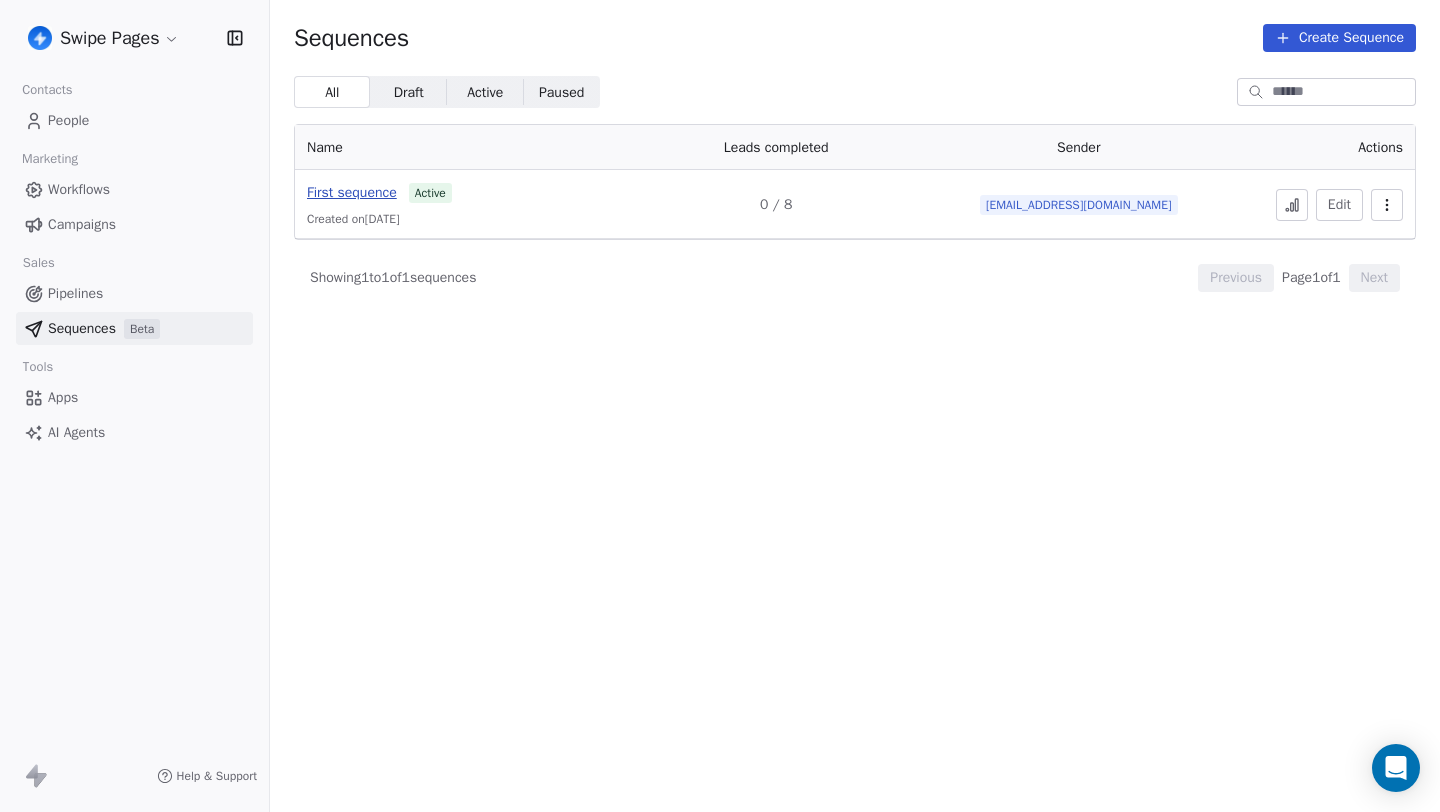 click on "First sequence" at bounding box center [352, 192] 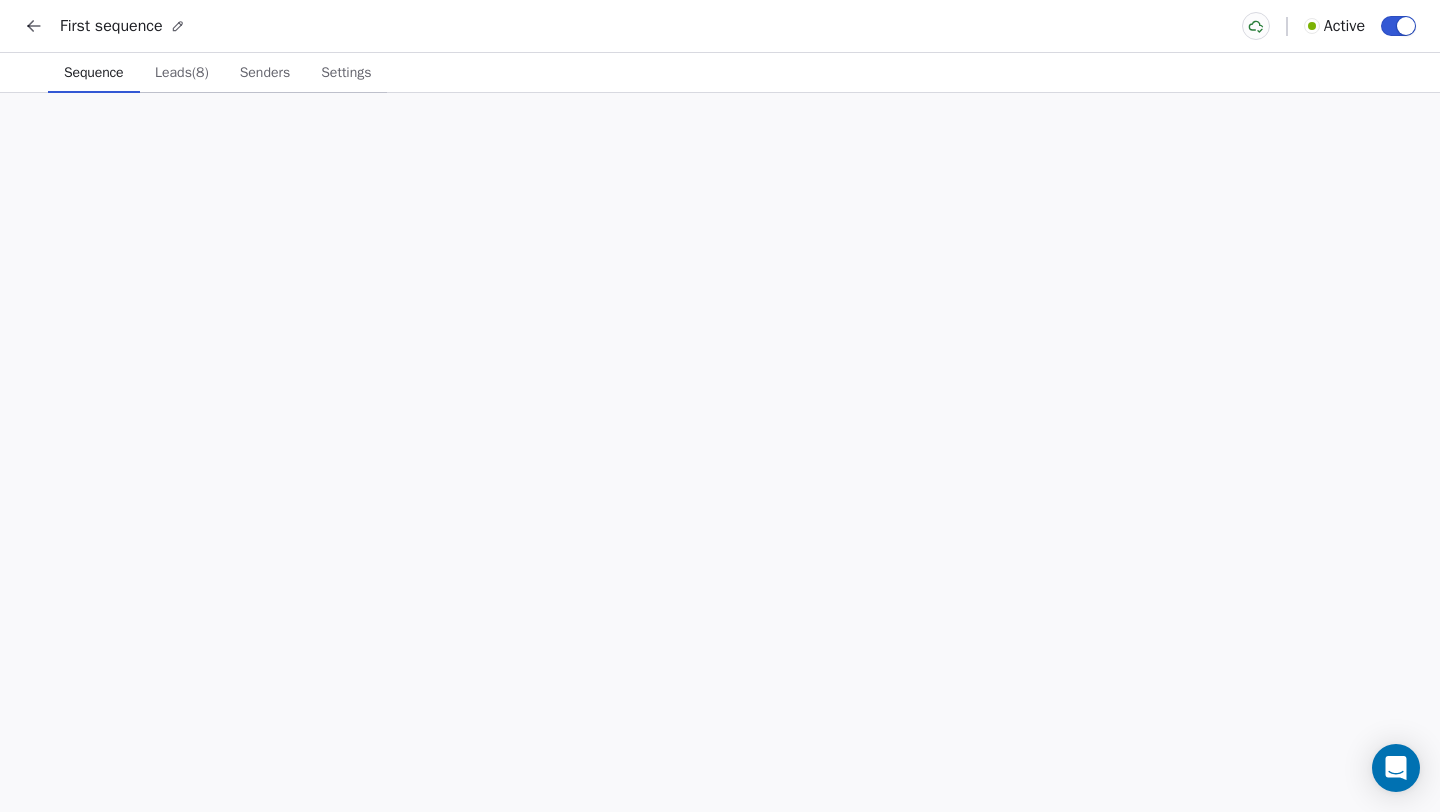 scroll, scrollTop: 0, scrollLeft: 0, axis: both 